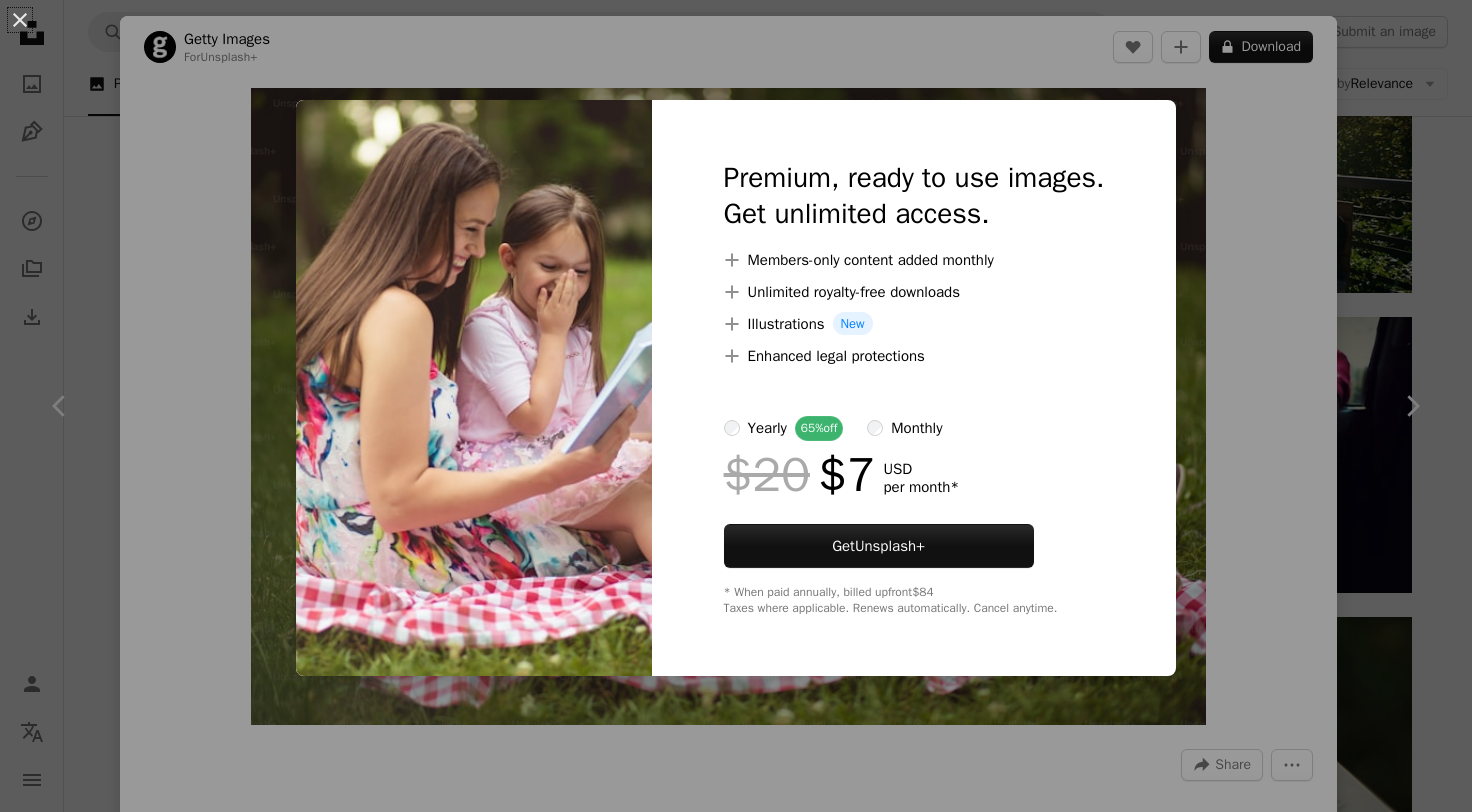 scroll, scrollTop: 35278, scrollLeft: 0, axis: vertical 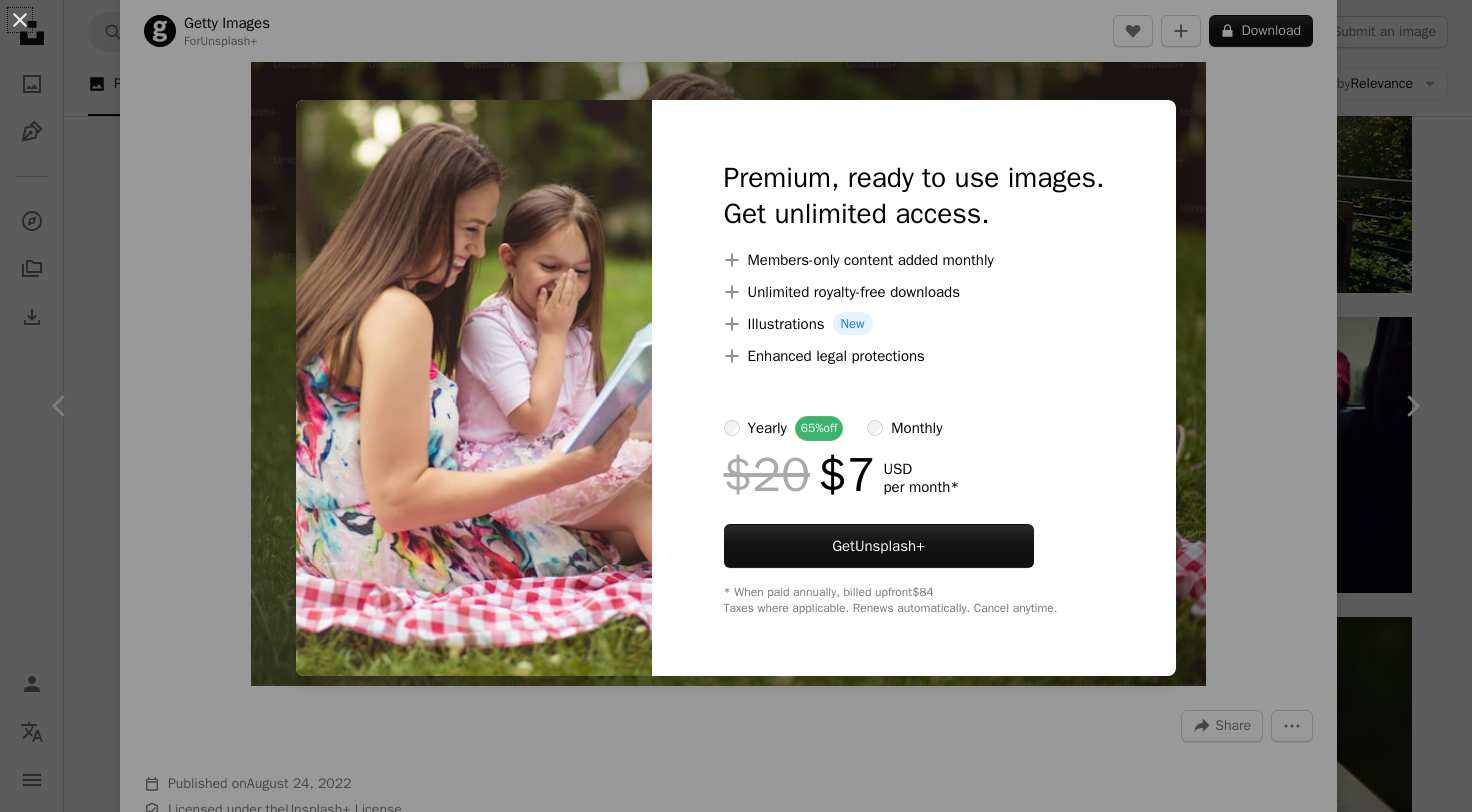 click on "An X shape Premium, ready to use images. Get unlimited access. A plus sign Members-only content added monthly A plus sign Unlimited royalty-free downloads A plus sign Illustrations  New A plus sign Enhanced legal protections yearly 65%  off monthly $20   $7 USD per month * Get  Unsplash+ * When paid annually, billed upfront  $84 Taxes where applicable. Renews automatically. Cancel anytime." at bounding box center [736, 406] 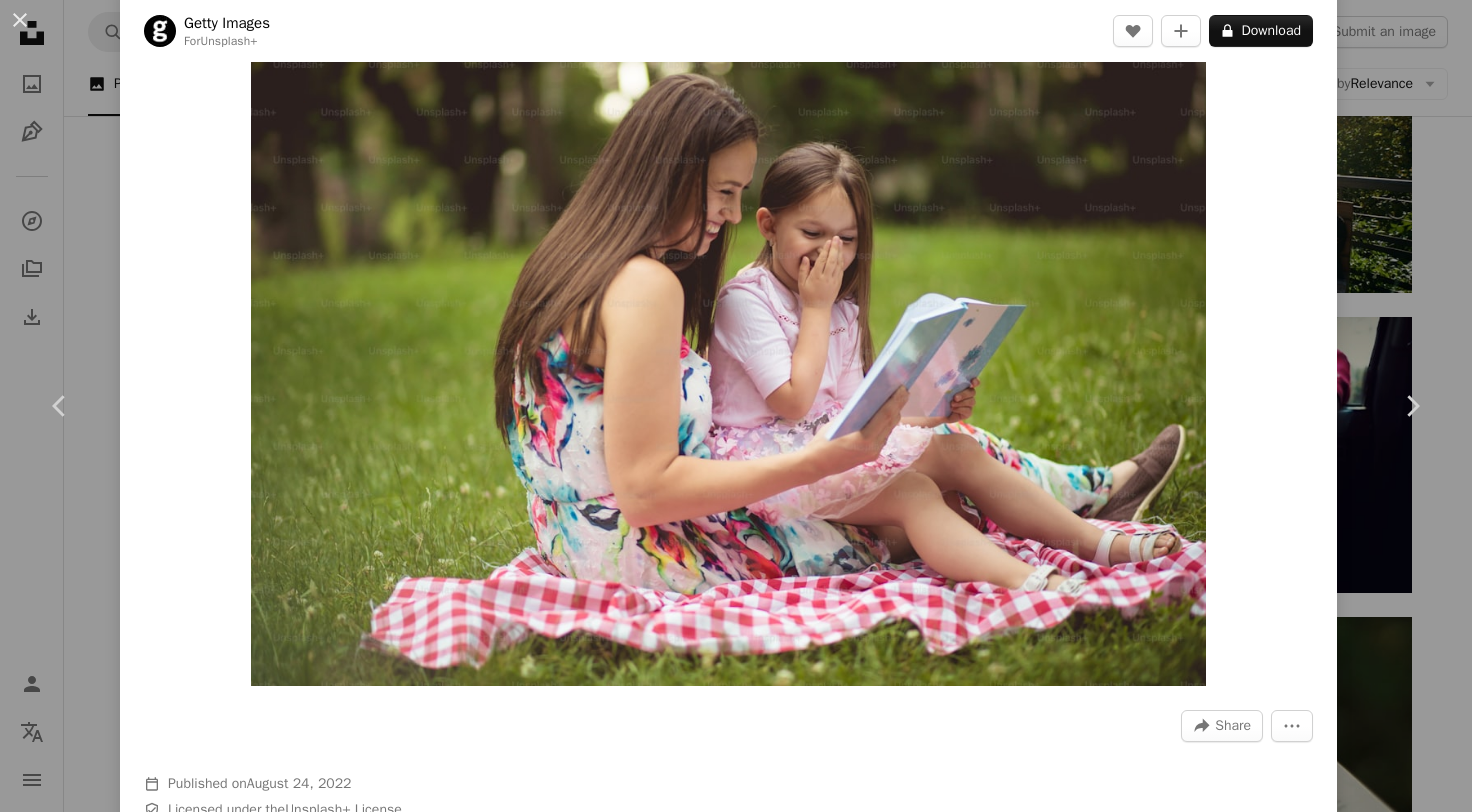 click on "An X shape Chevron left Chevron right Getty Images For  Unsplash+ A heart A plus sign A lock Download Zoom in A forward-right arrow Share More Actions Calendar outlined Published on  [MONTH] [DAY], [YEAR] Safety Licensed under the  Unsplash+ License people education reading child happiness mother sunlight outdoors fun care meadow school children mother's day white people fairy tale lifestyles enjoyment public park freshness green Backgrounds From this series Chevron right Plus sign for Unsplash+ Plus sign for Unsplash+ Plus sign for Unsplash+ Plus sign for Unsplash+ Plus sign for Unsplash+ Plus sign for Unsplash+ Plus sign for Unsplash+ Plus sign for Unsplash+ Plus sign for Unsplash+ Related images Plus sign for Unsplash+ A heart A plus sign Getty Images For  Unsplash+ A lock Download Plus sign for Unsplash+ A heart A plus sign Getty Images For  Unsplash+ A lock Download Plus sign for Unsplash+ A heart A plus sign Getty Images For  Unsplash+ A lock Download Plus sign for Unsplash+ A heart A plus sign Getty Images" at bounding box center (736, 406) 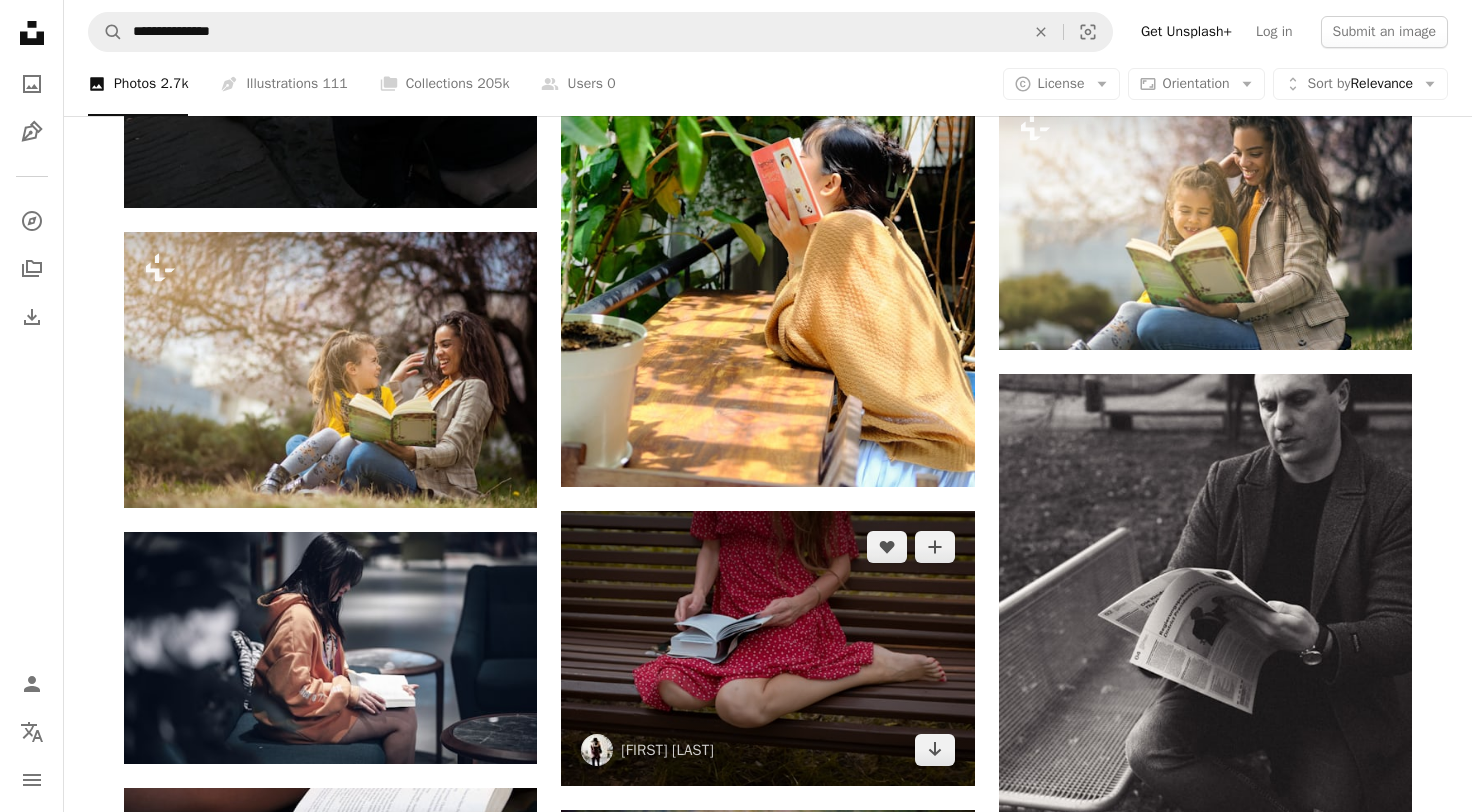 scroll, scrollTop: 41578, scrollLeft: 0, axis: vertical 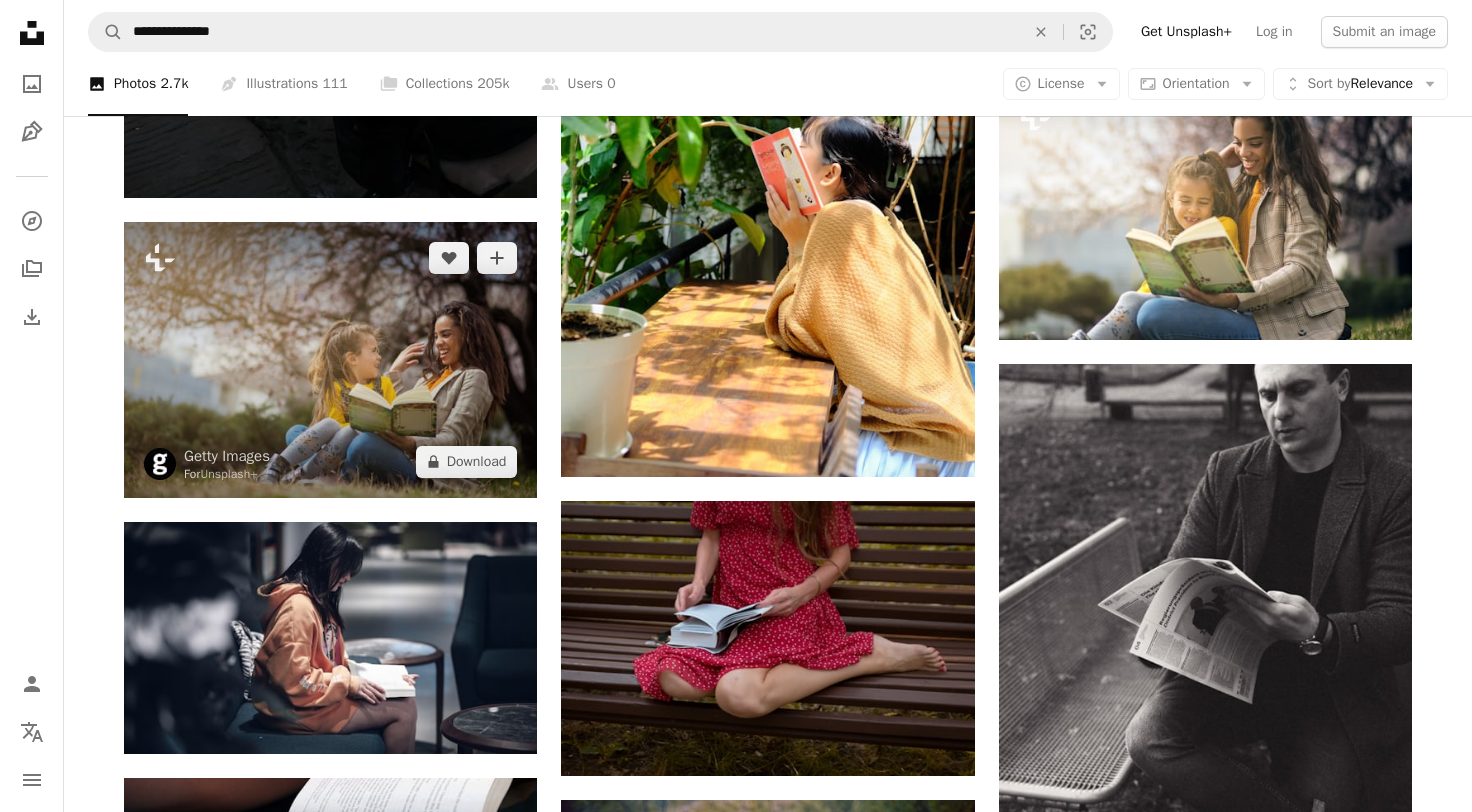 click at bounding box center [330, 359] 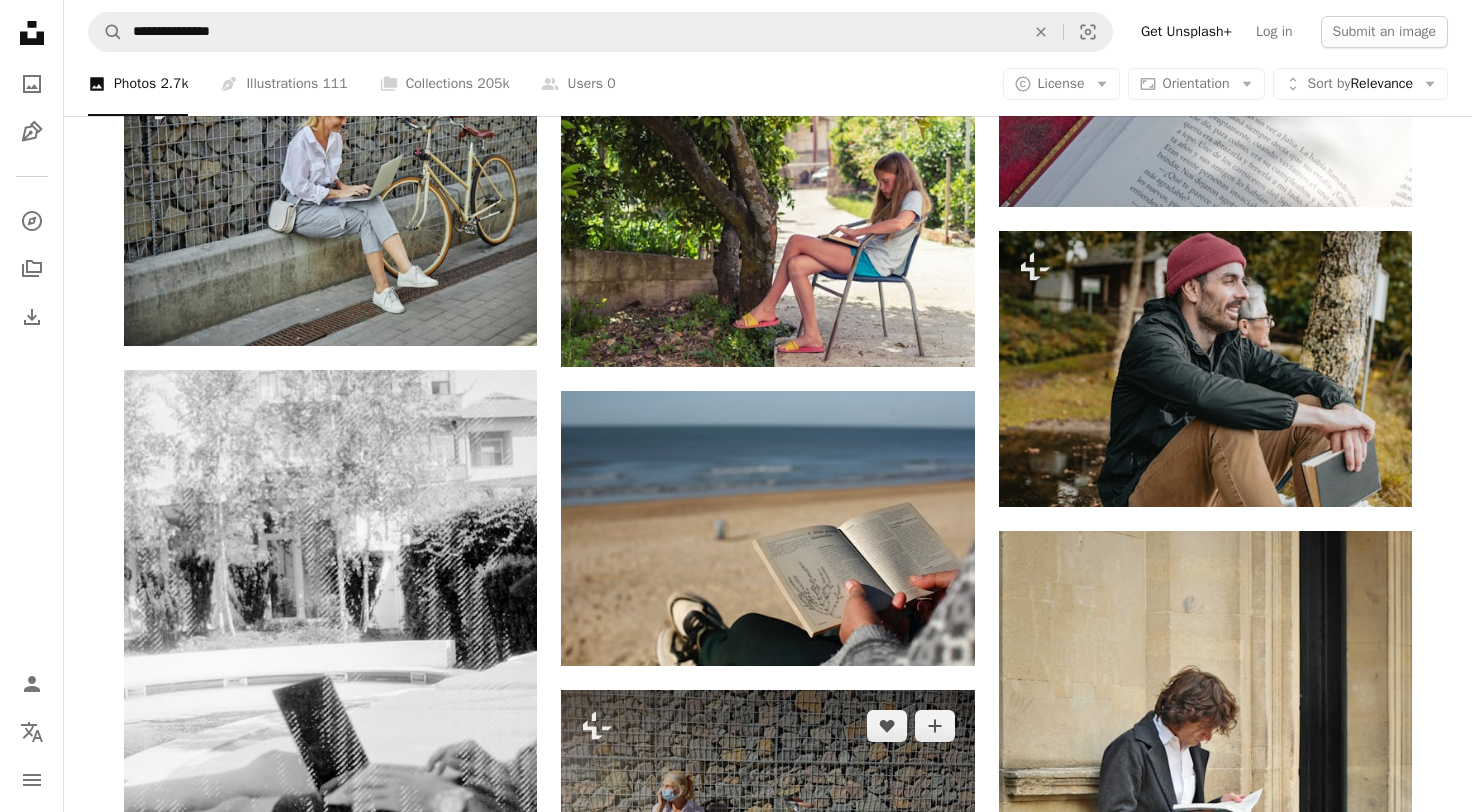 scroll, scrollTop: 42337, scrollLeft: 0, axis: vertical 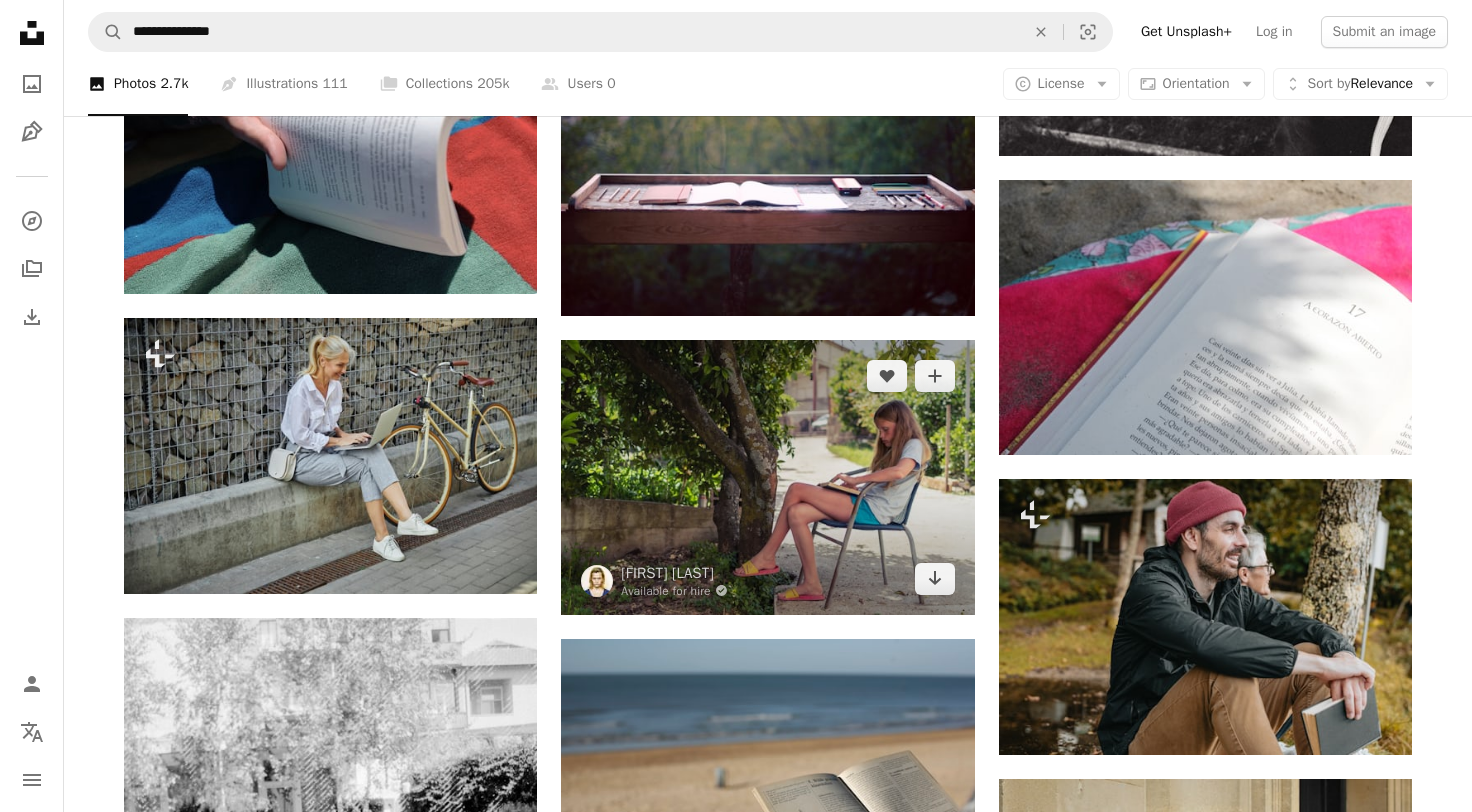 click at bounding box center (767, 477) 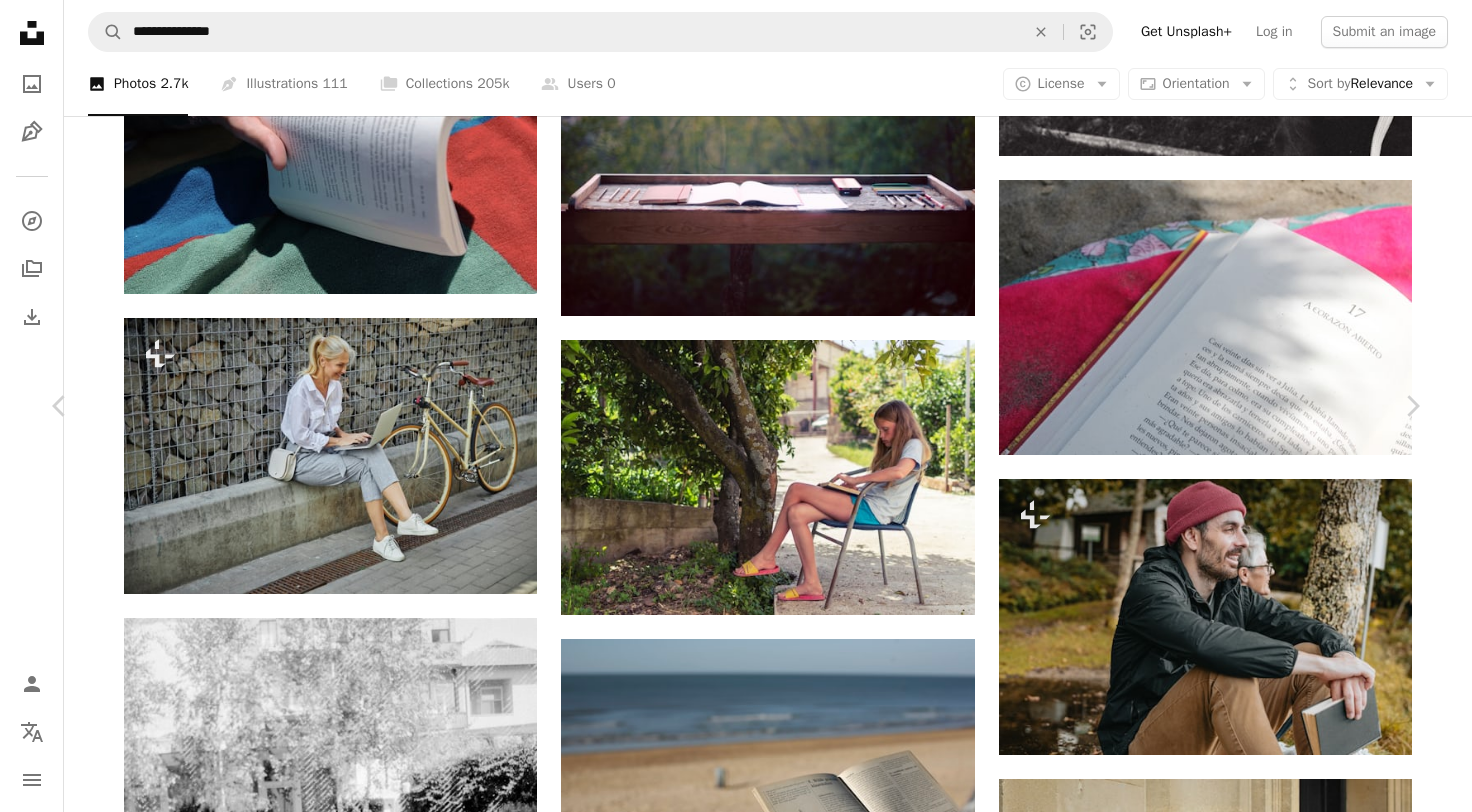 click on "Download free" at bounding box center (1223, 3682) 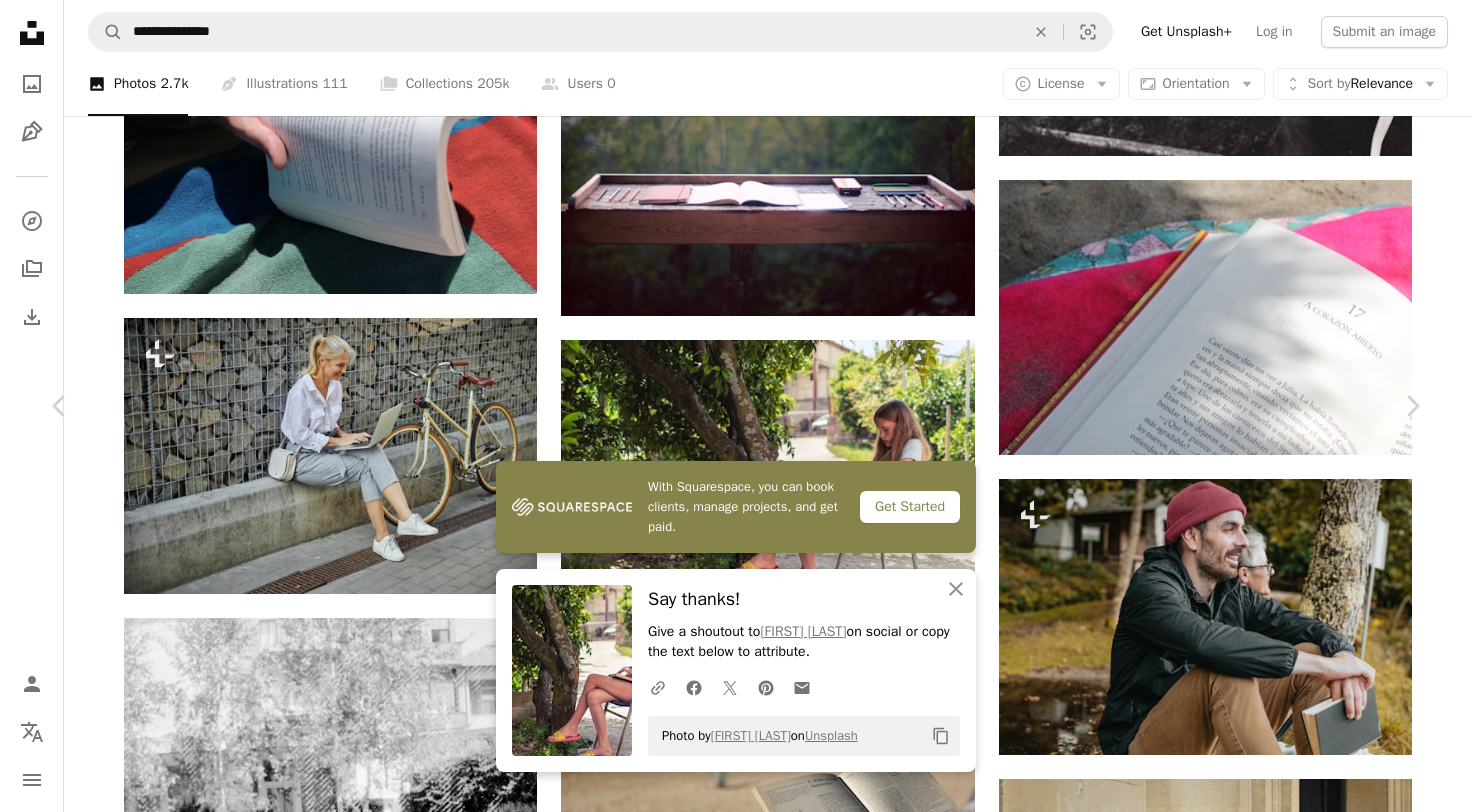scroll, scrollTop: 1, scrollLeft: 0, axis: vertical 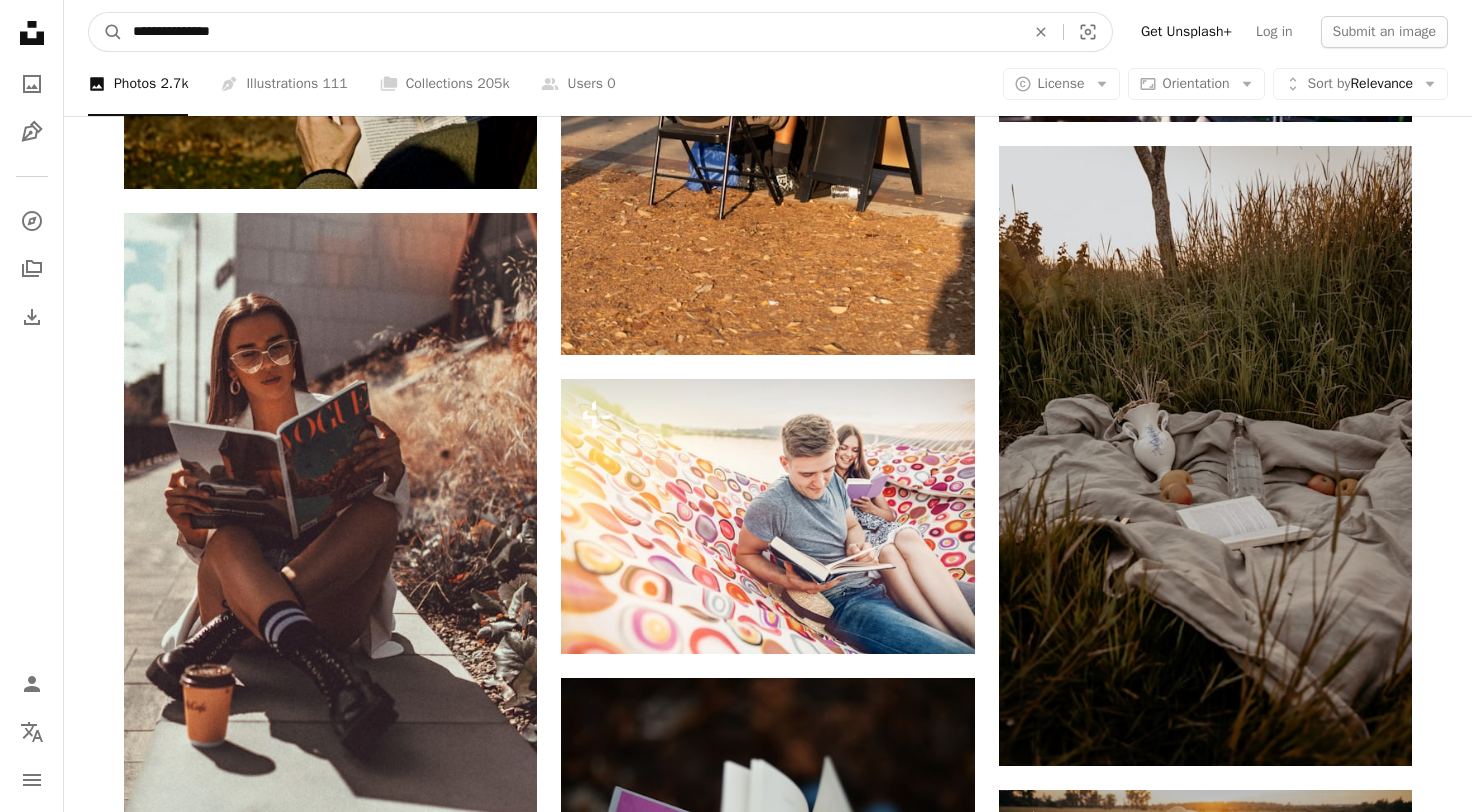 click on "**********" at bounding box center (571, 32) 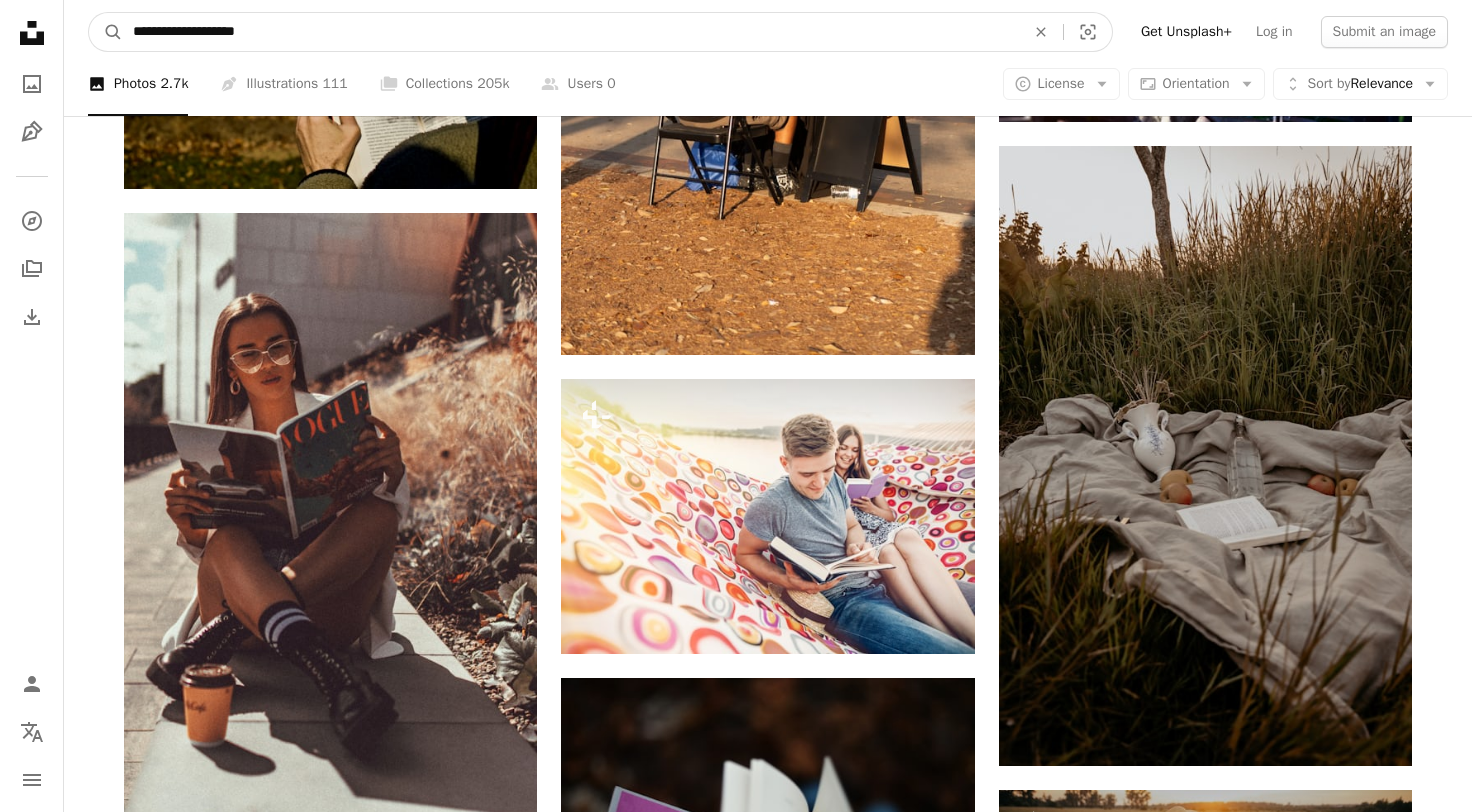 type on "**********" 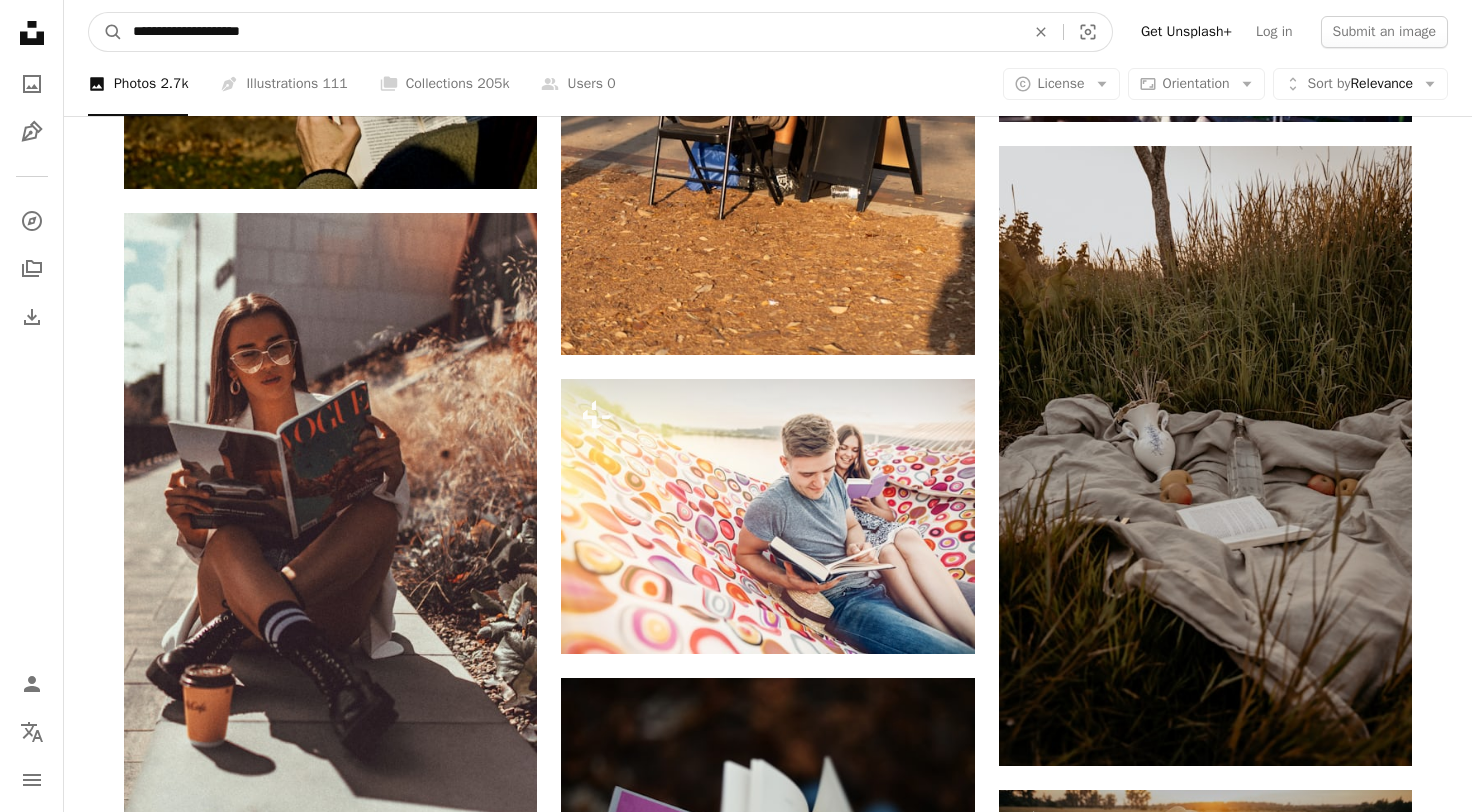 click on "A magnifying glass" at bounding box center [106, 32] 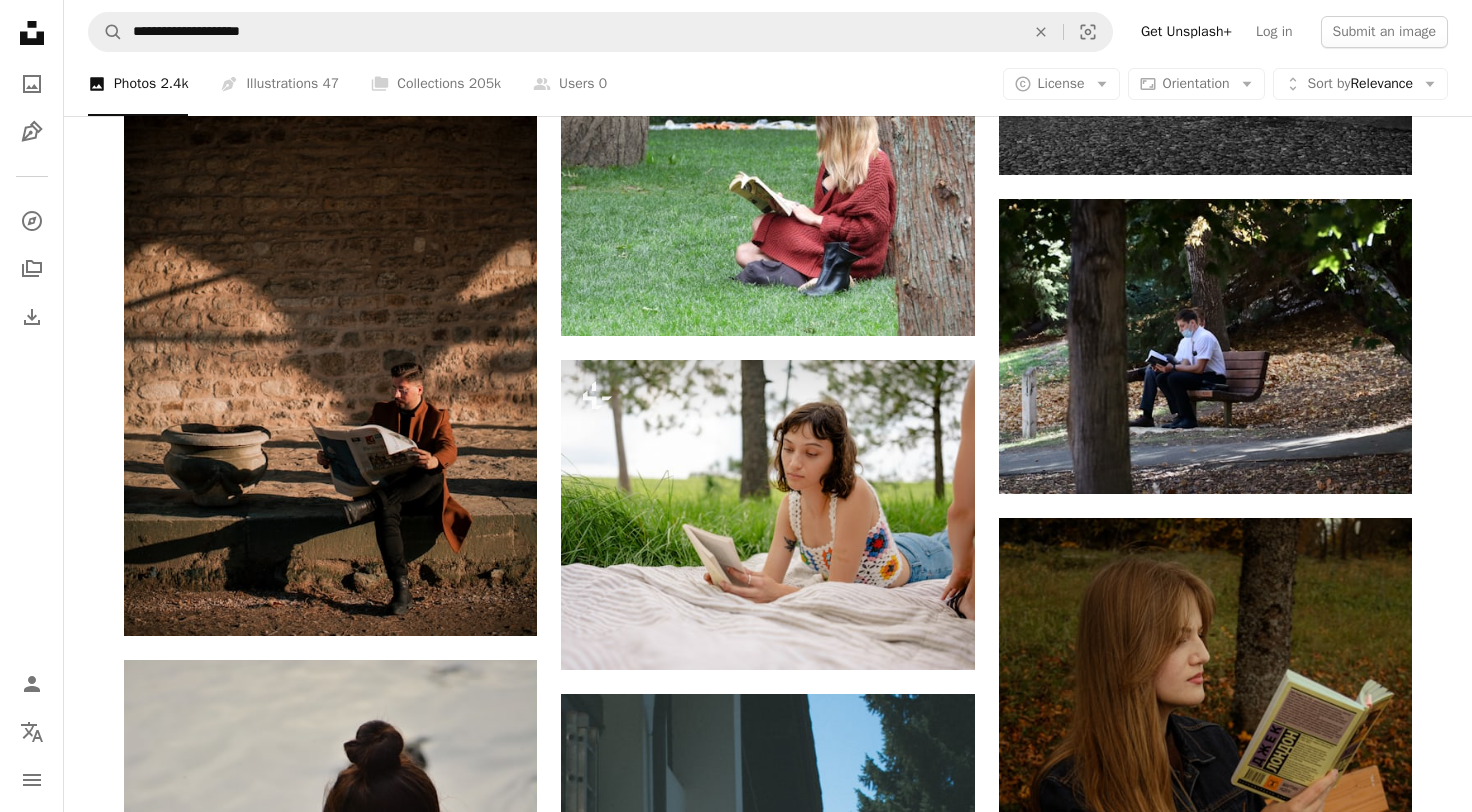 scroll, scrollTop: 1141, scrollLeft: 0, axis: vertical 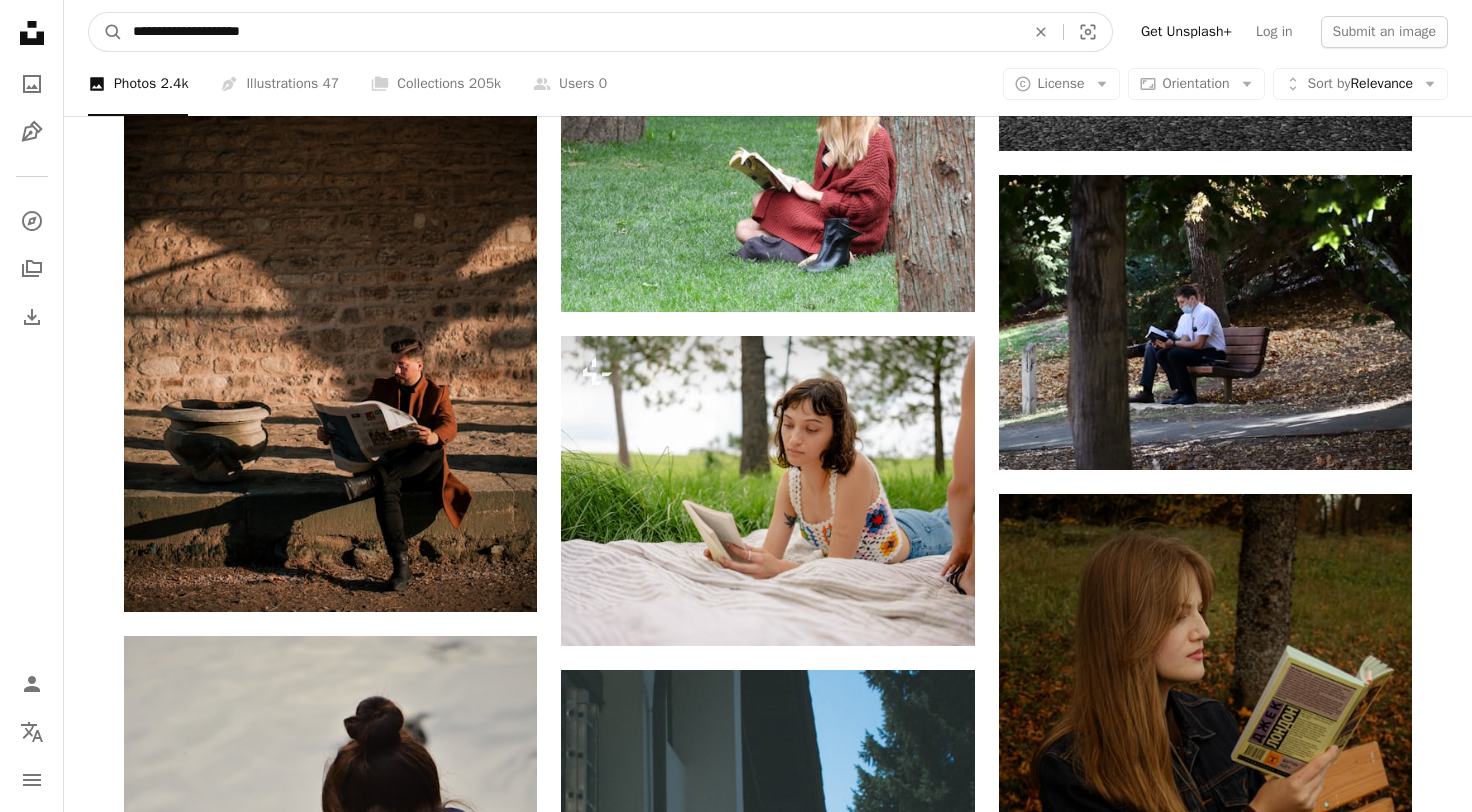 click on "**********" at bounding box center [571, 32] 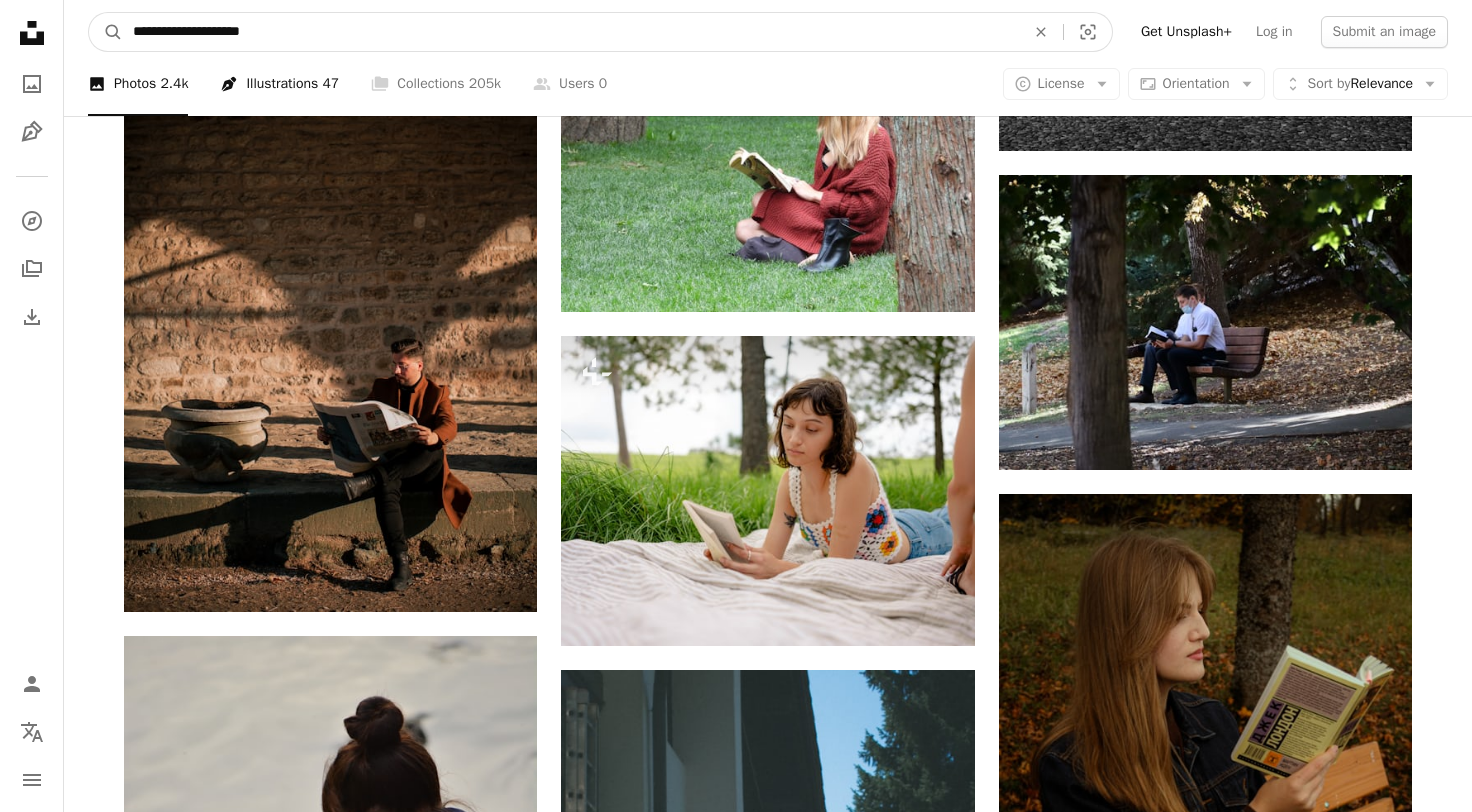 type on "**********" 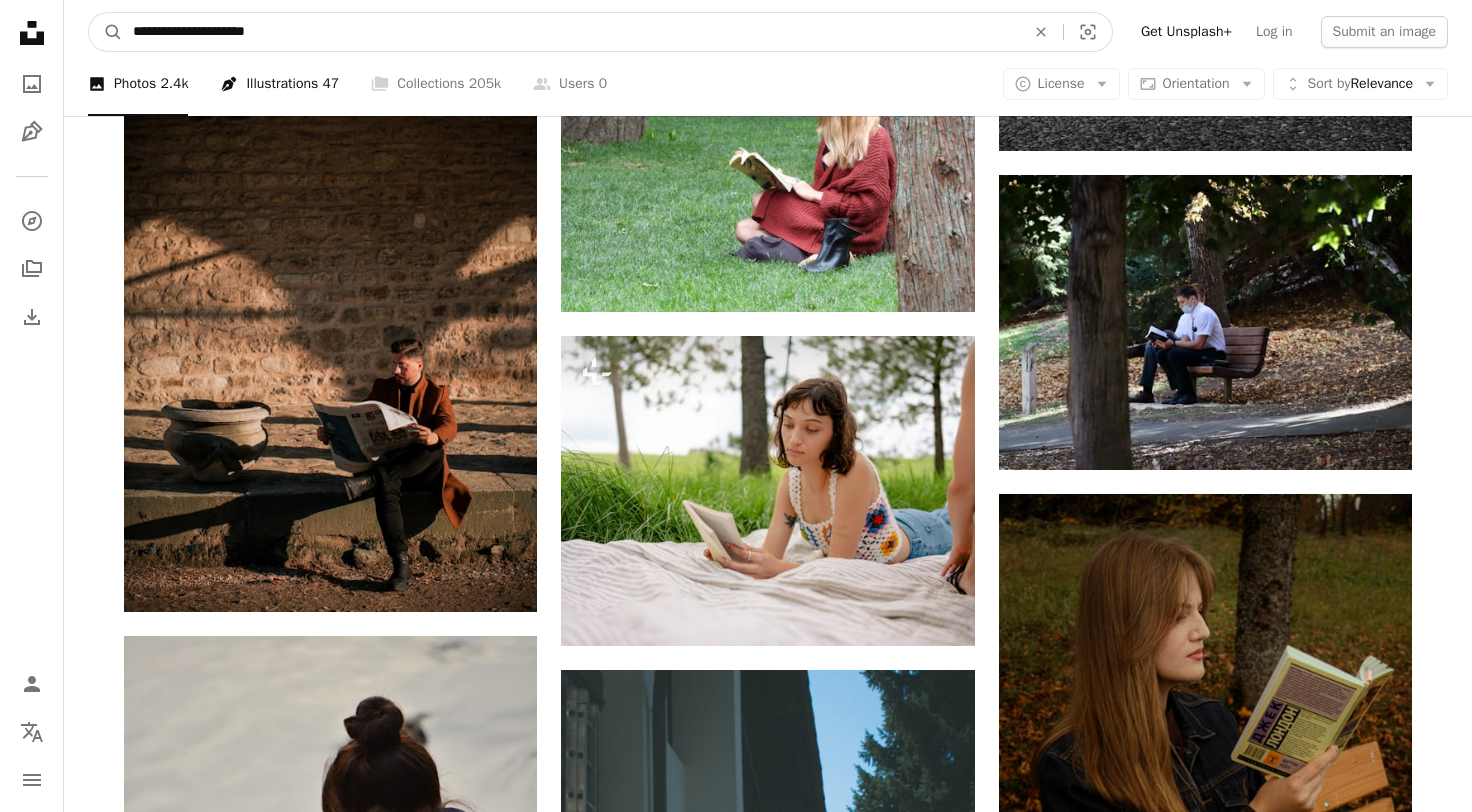 click on "A magnifying glass" at bounding box center [106, 32] 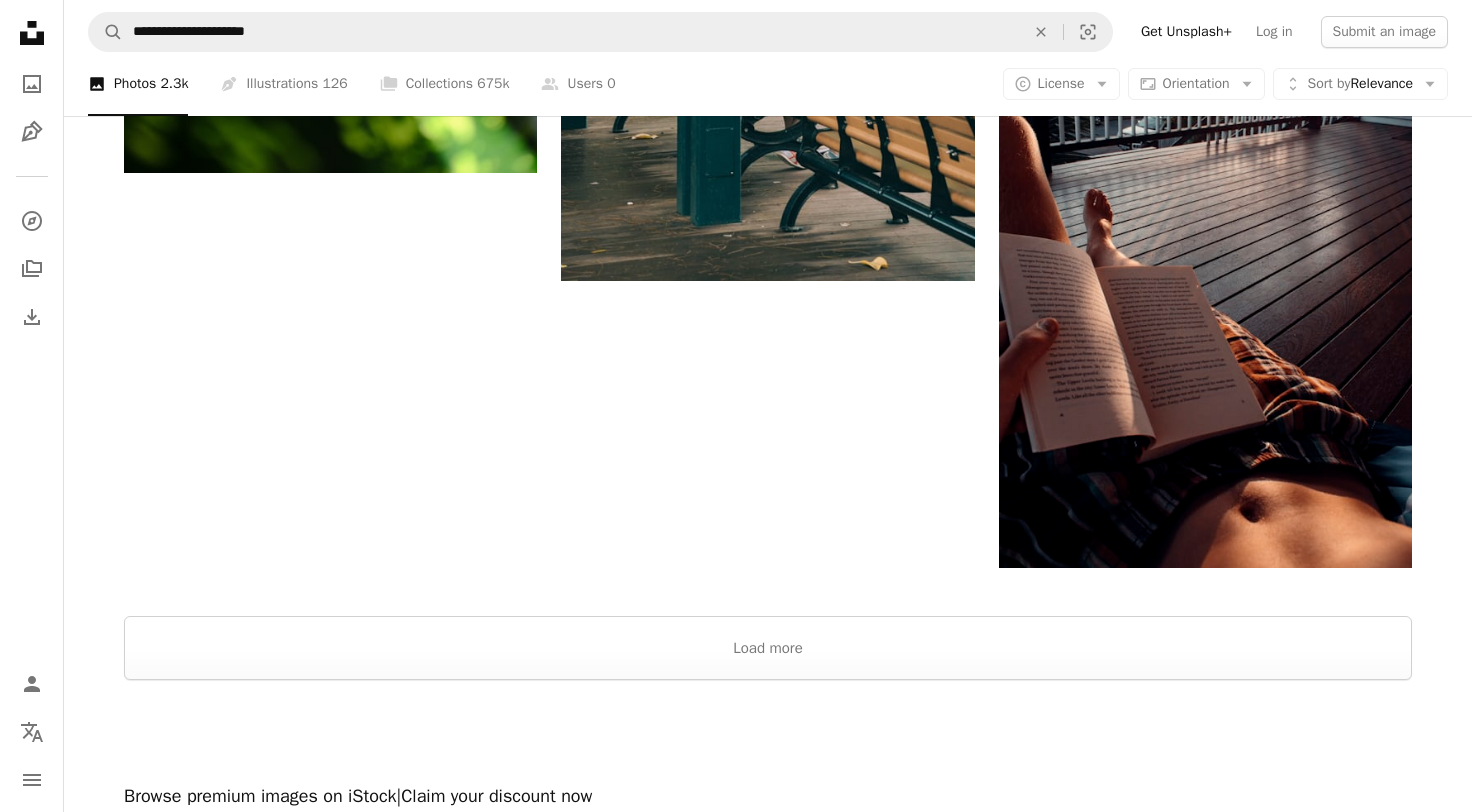 scroll, scrollTop: 3217, scrollLeft: 0, axis: vertical 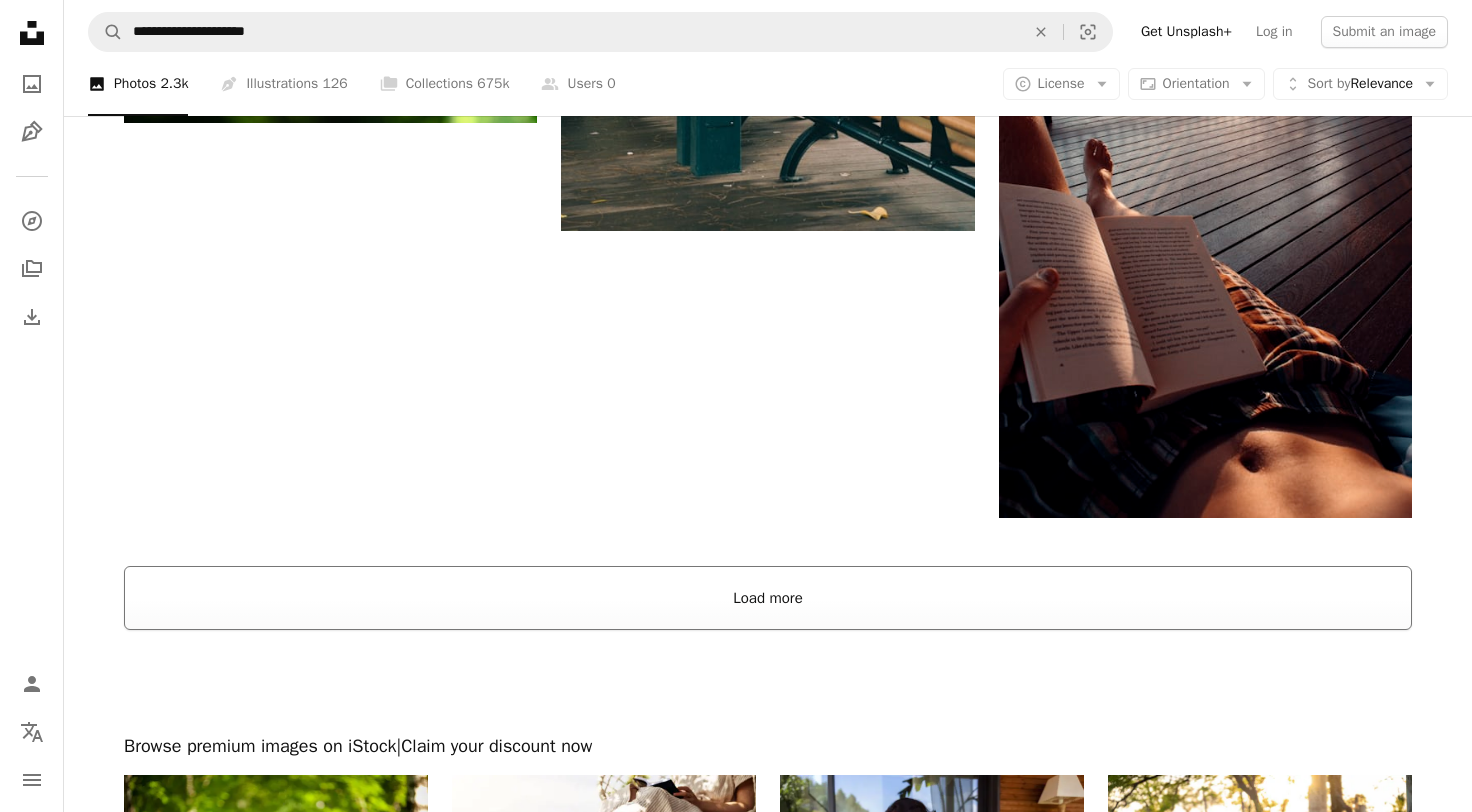 click on "Load more" at bounding box center (768, 598) 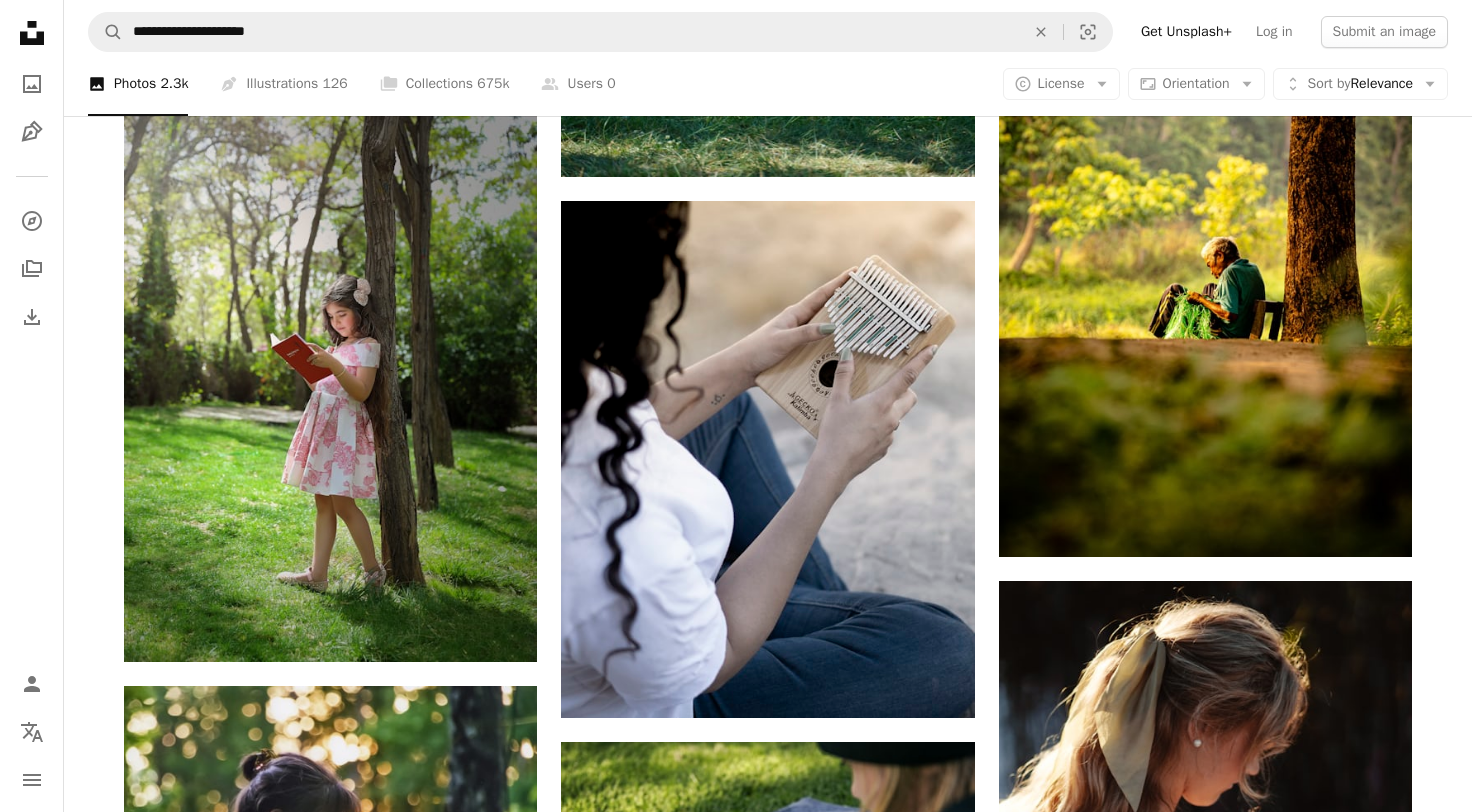 scroll, scrollTop: 32205, scrollLeft: 0, axis: vertical 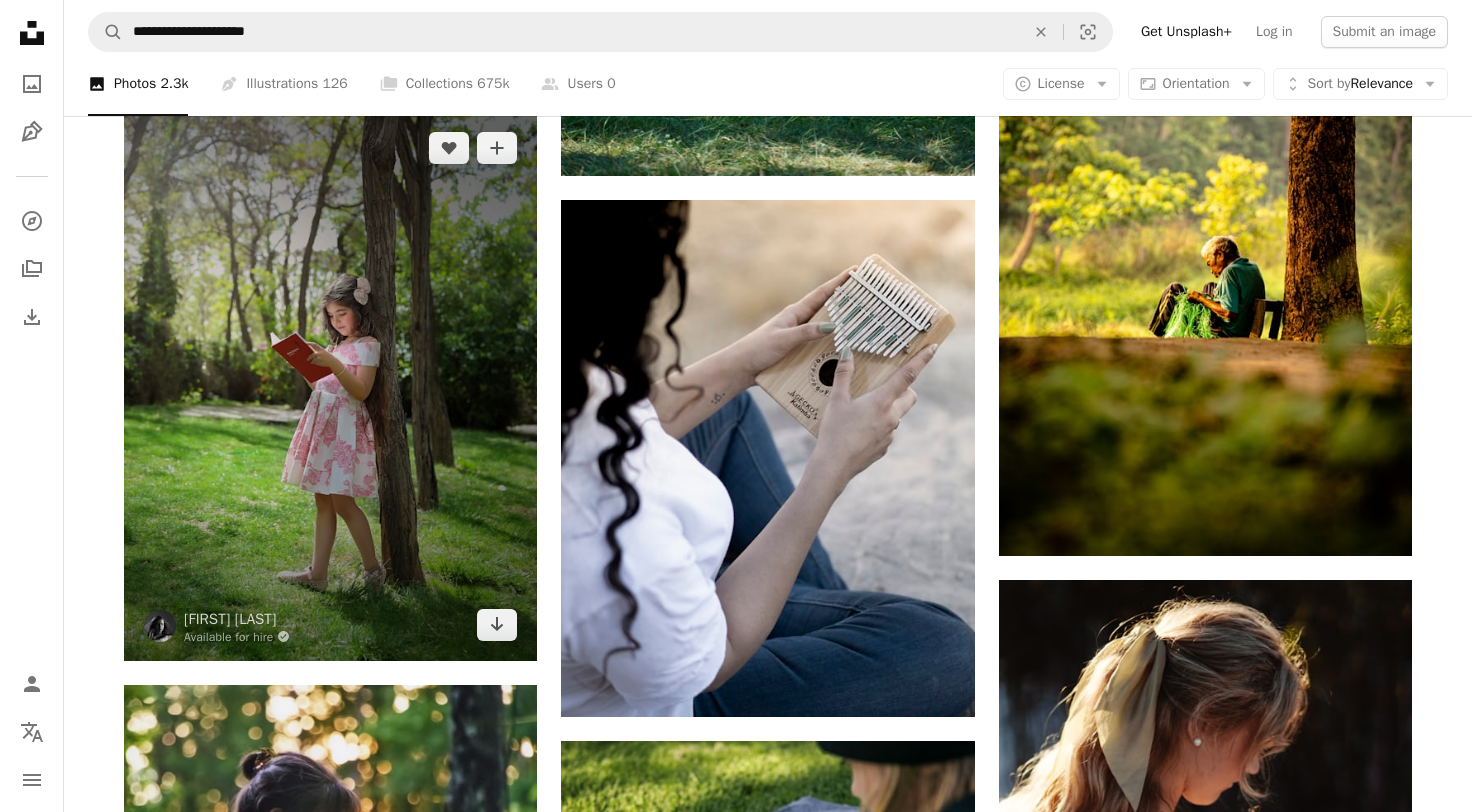 click at bounding box center [330, 386] 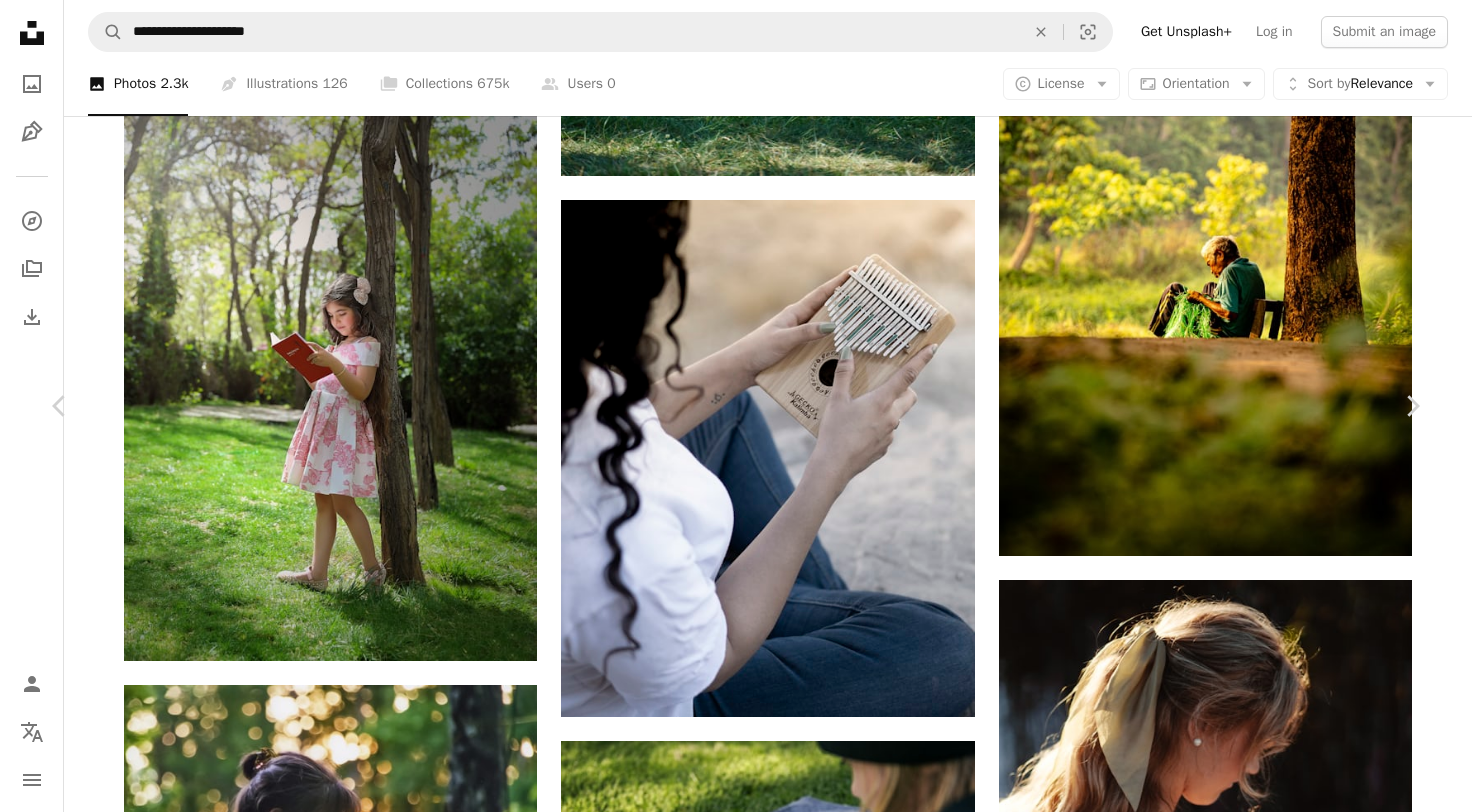 click on "Download free" at bounding box center (1223, 4030) 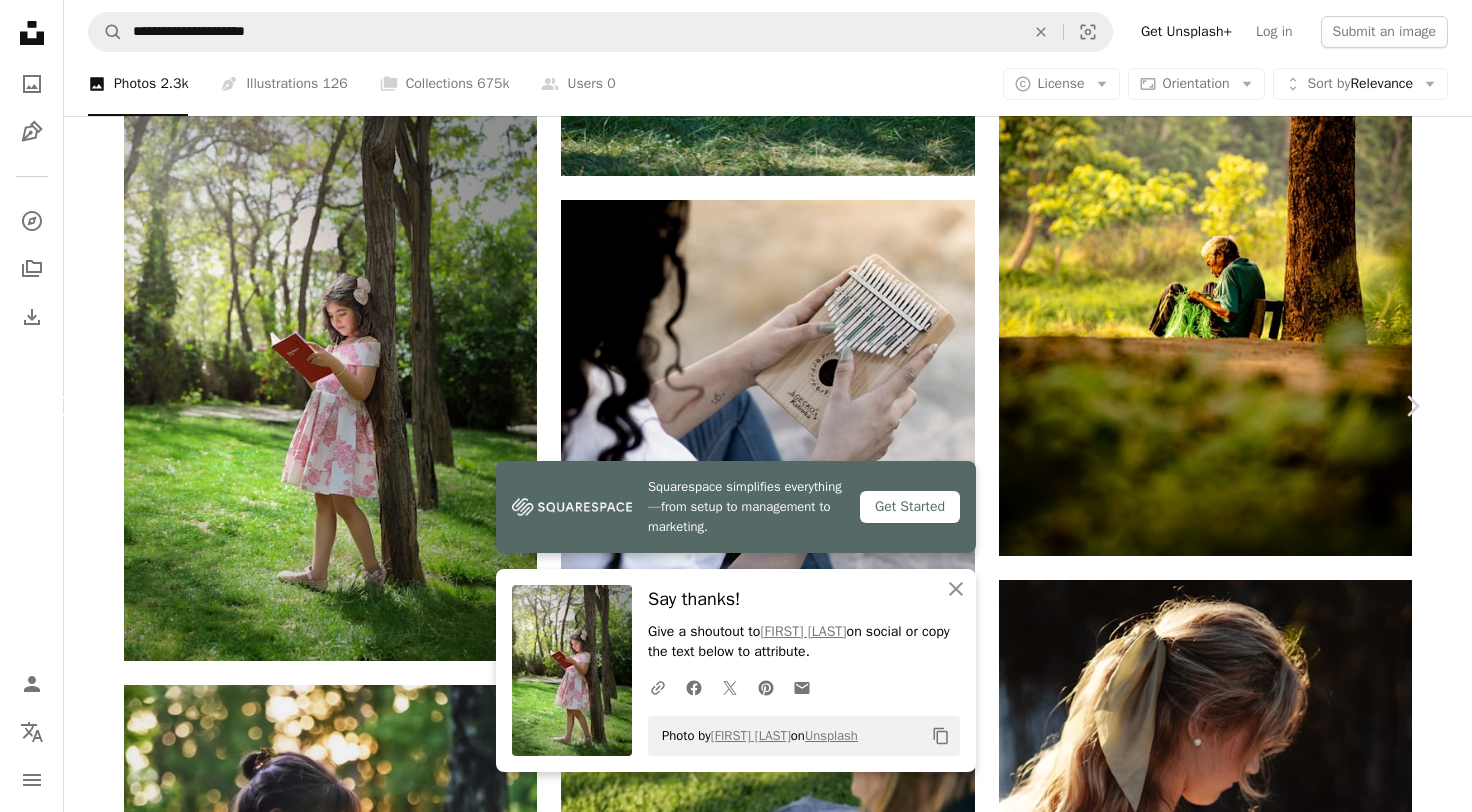 click on "Chevron left" at bounding box center (60, 406) 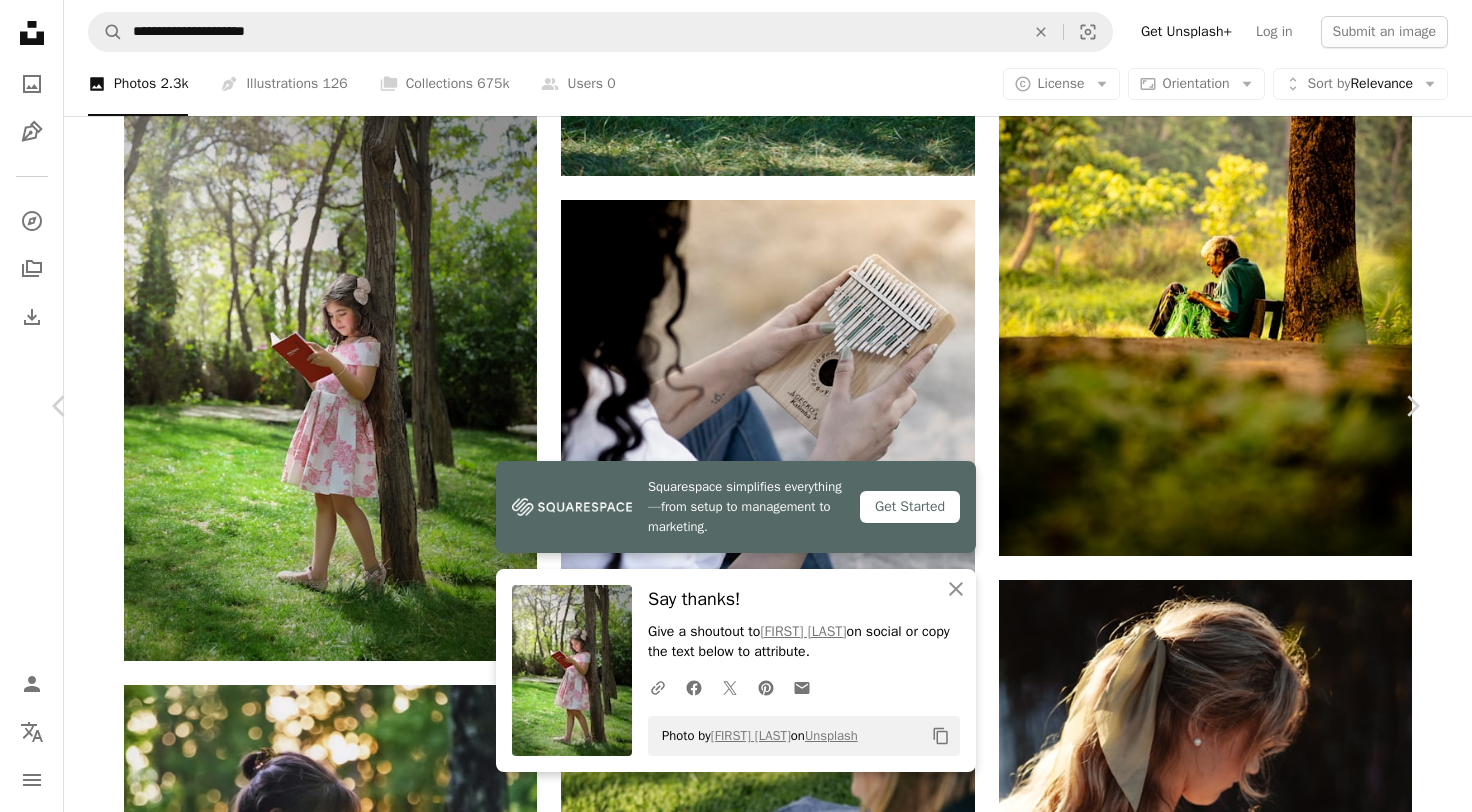 click on "An X shape Chevron left Chevron right Squarespace simplifies everything—from setup to management to marketing. Get Started An X shape Close Say thanks! Give a shoutout to  [FIRST] [LAST]  on social or copy the text below to attribute. A URL sharing icon (chains) Facebook icon X (formerly Twitter) icon Pinterest icon An envelope Photo by  [FIRST] [LAST]  on  Unsplash
Copy content [FIRST] [LAST] Available for hire A checkmark inside of a circle A heart A plus sign Download free Chevron down Zoom in Views 350,331 Downloads 2,473 Featured in Photos A forward-right arrow Share Info icon Info More Actions Calendar outlined Published on  [MONTH] [DAY], [YEAR] Camera FUJIFILM, X-T4 Safety Free to use under the  Unsplash License girl reading book bible journaling bible journal girl holding book spiritual journal human female clothing hair text newspaper dress apparel sweater lace sleeve long sleeve HD Wallpapers Browse premium related images on iStock  |  Save 20% with code UNSPLASH20 Related images A heart A plus sign A heart" at bounding box center [736, 4389] 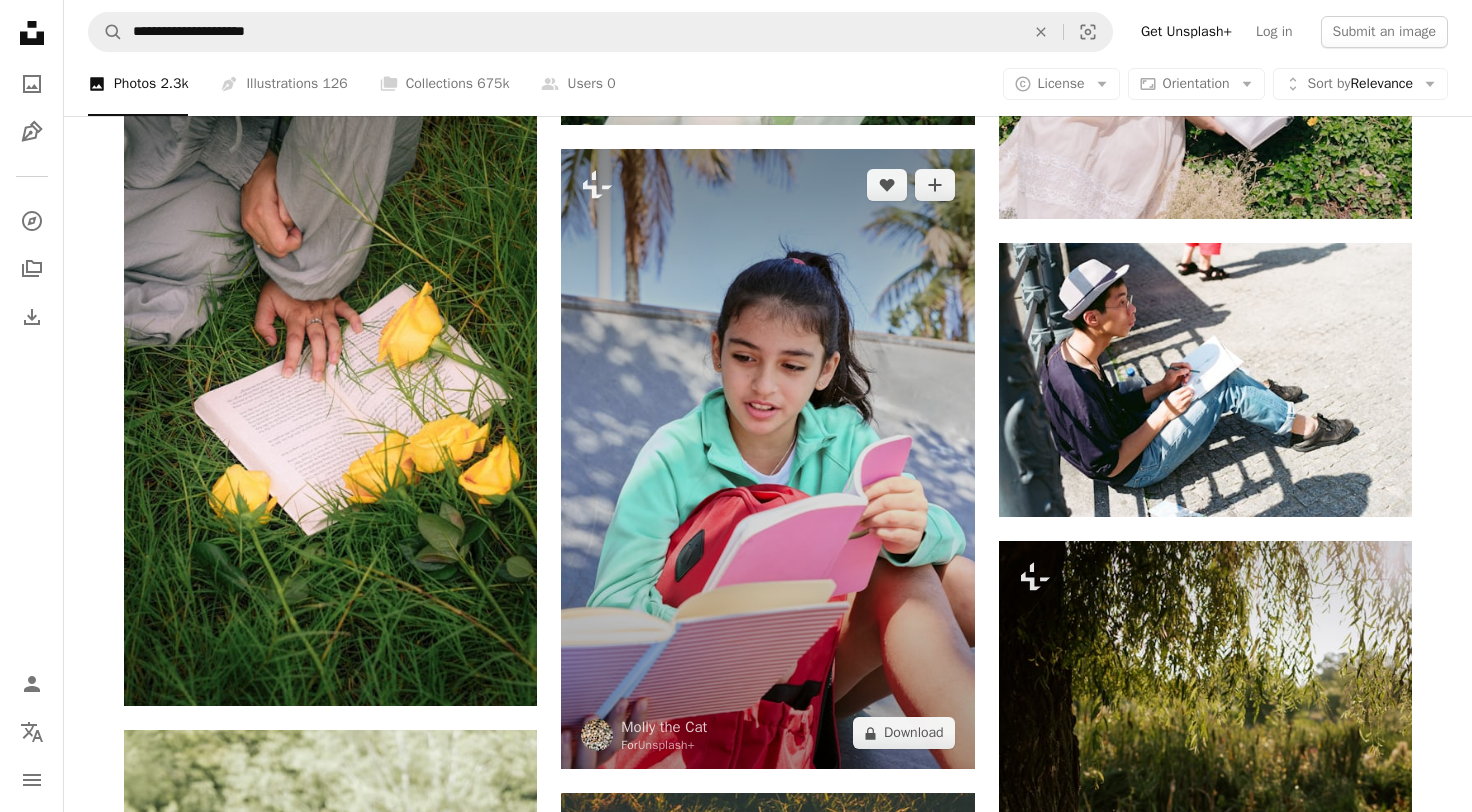 scroll, scrollTop: 34378, scrollLeft: 0, axis: vertical 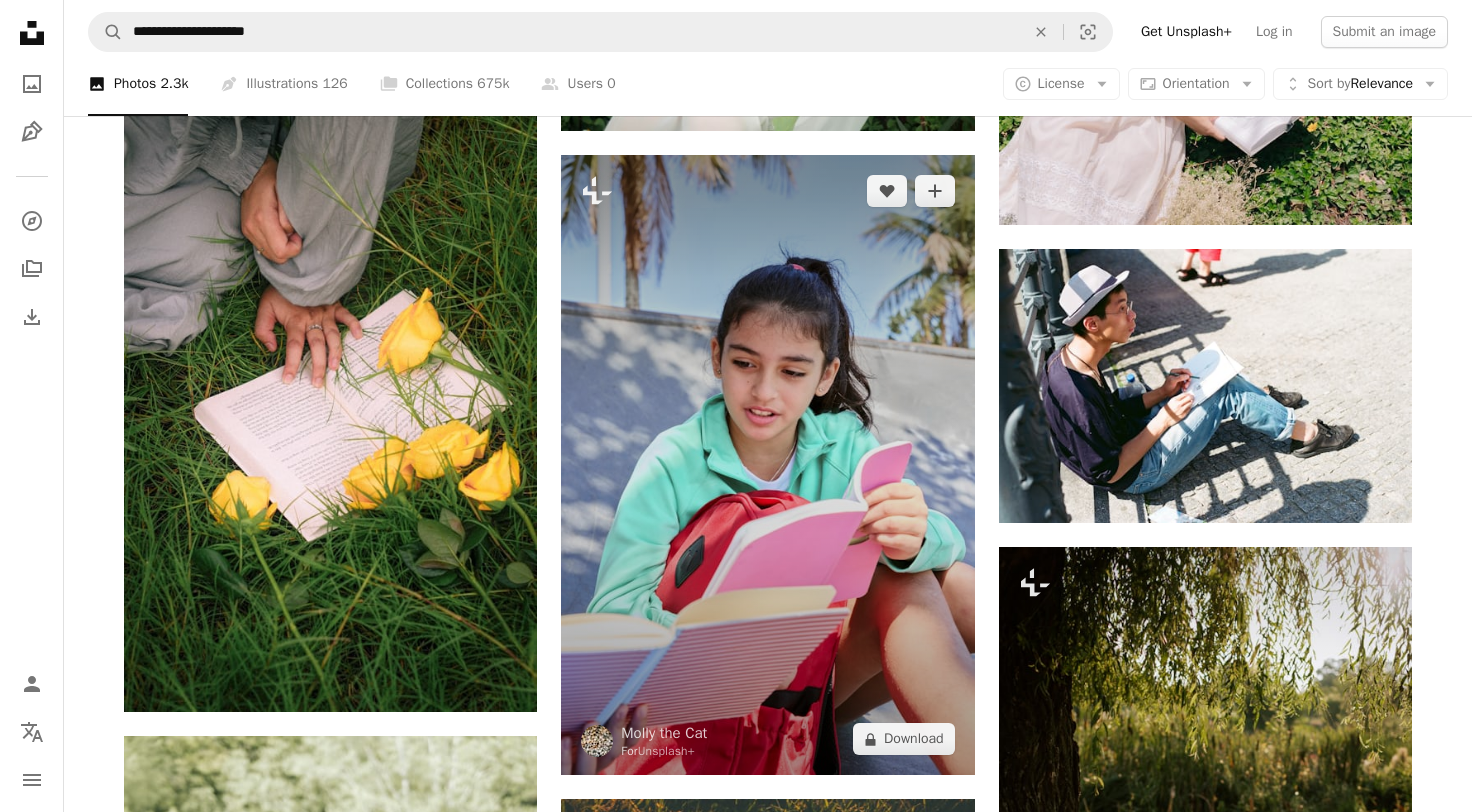 click at bounding box center (767, 465) 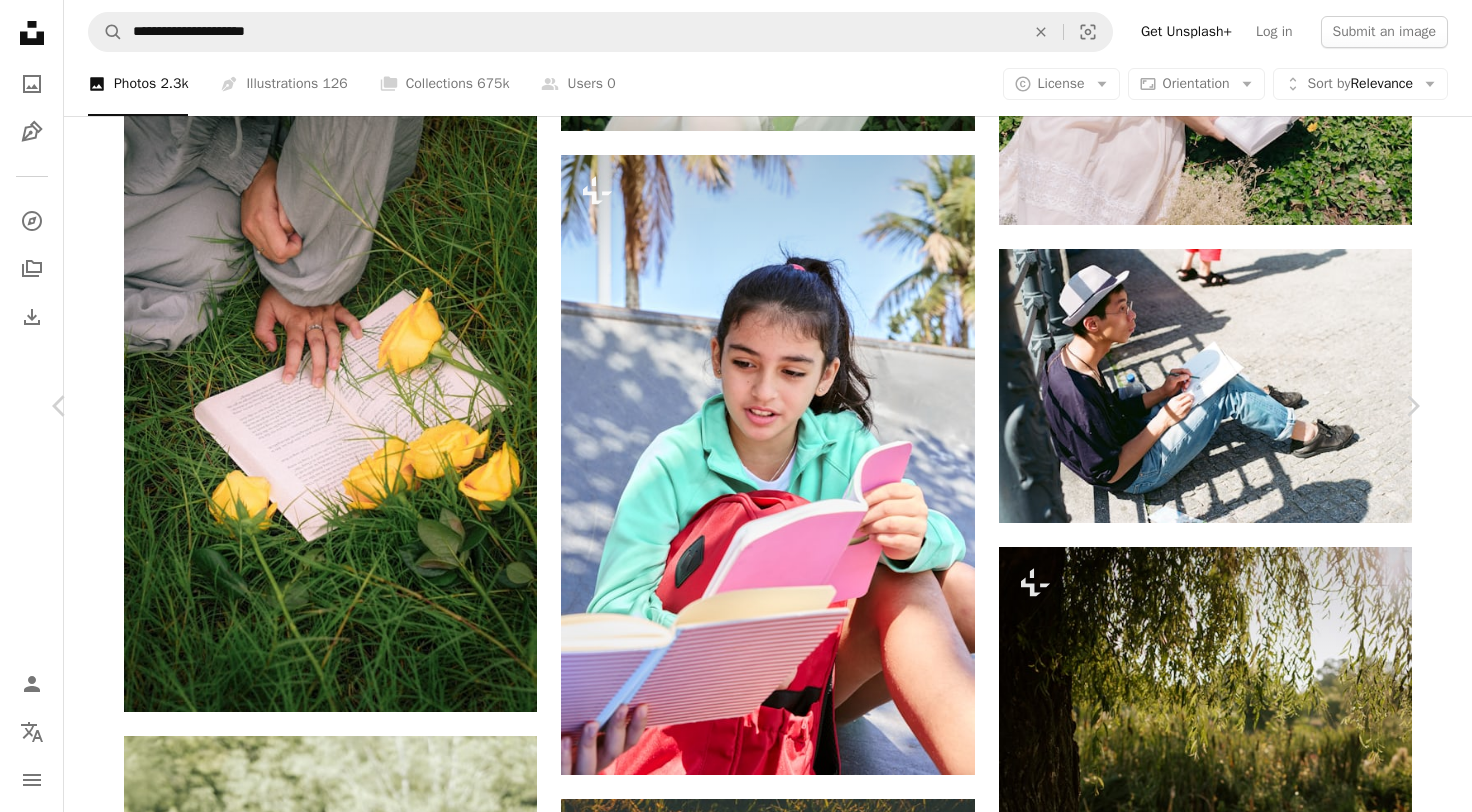 click on "A lock Download" at bounding box center [1261, 4724] 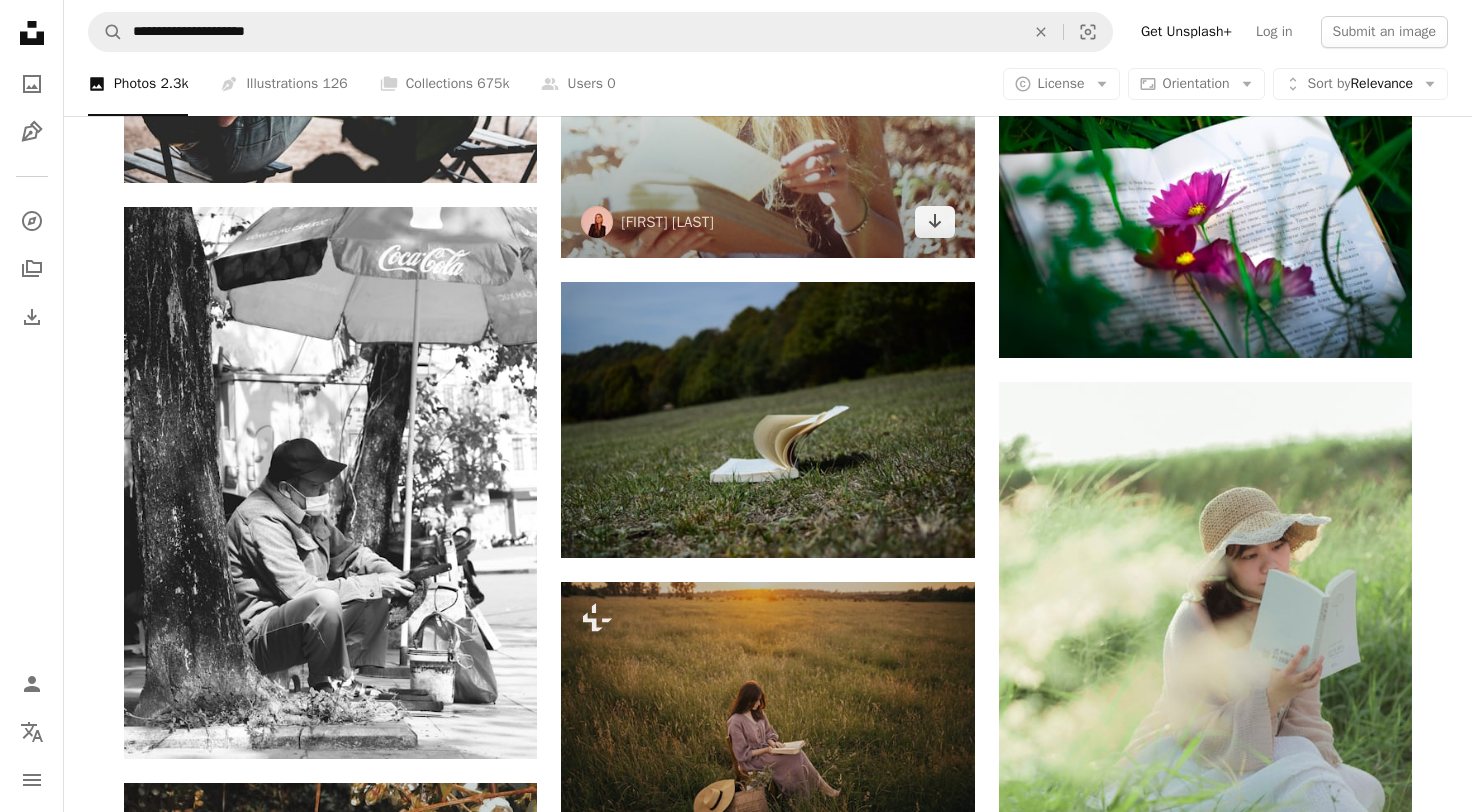 scroll, scrollTop: 36804, scrollLeft: 0, axis: vertical 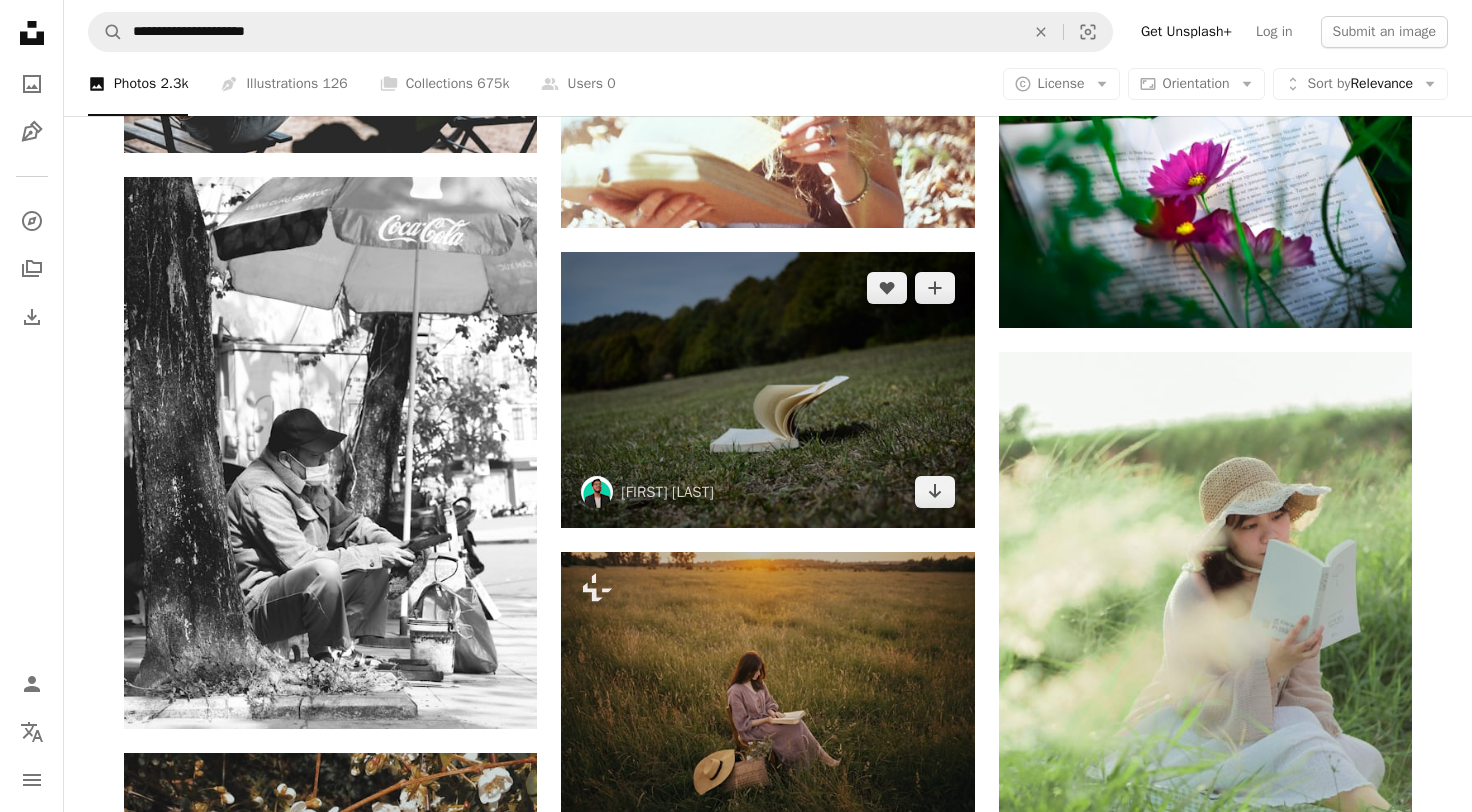 click at bounding box center [767, 389] 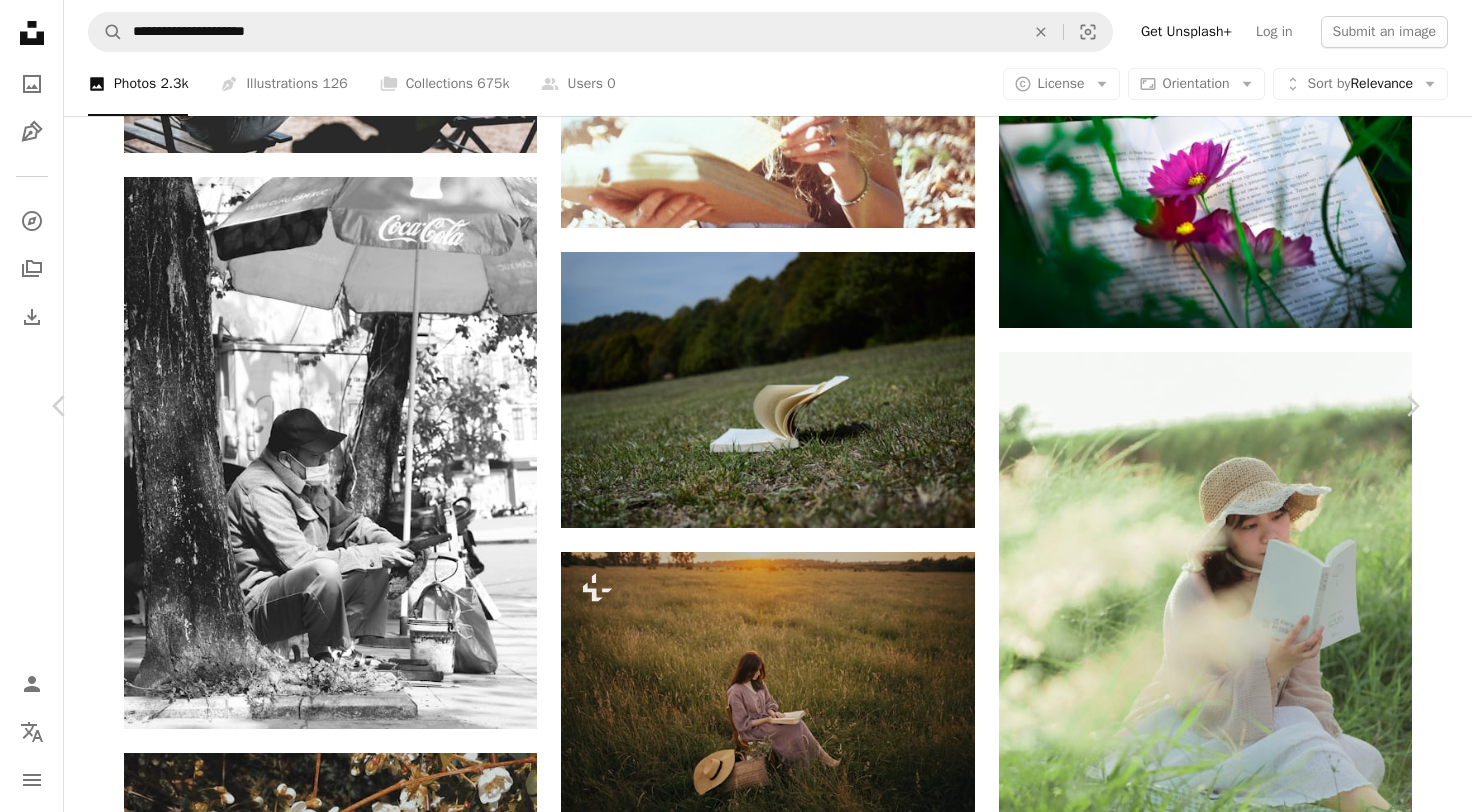 click on "Download free" at bounding box center [1223, 4912] 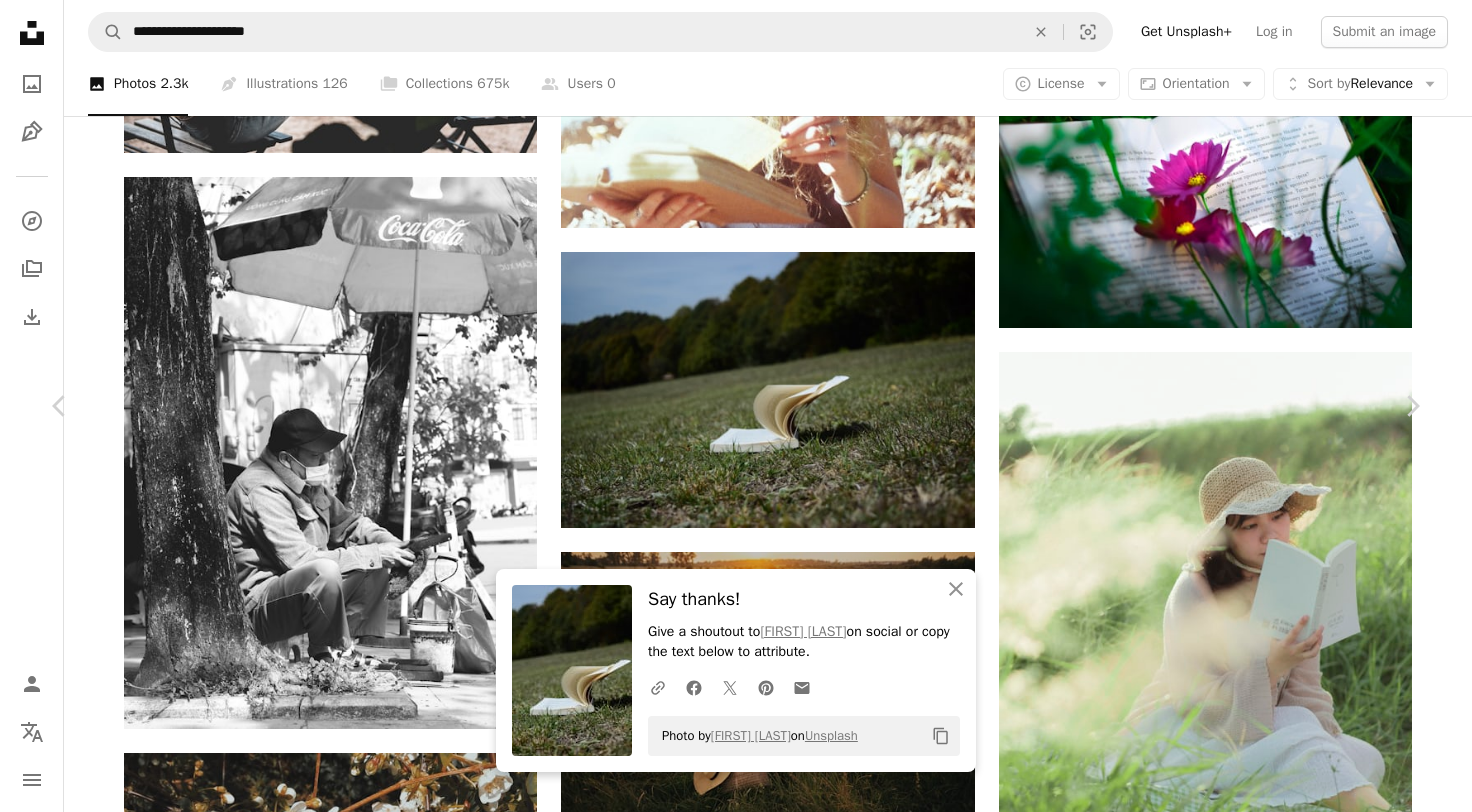 click on "An X shape Chevron left Chevron right An X shape Close Say thanks! Give a shoutout to  [FIRST] [LAST]  on social or copy the text below to attribute. A URL sharing icon (chains) Facebook icon X (formerly Twitter) icon Pinterest icon An envelope Photo by  [FIRST] [LAST]  on  Unsplash
Copy content [FIRST] [LAST] [FIRST] A heart A plus sign Download free Chevron down Zoom in Views 28,948 Downloads 289 A forward-right arrow Share Info icon Info More Actions Nature reading a book amidst nature. Calendar outlined Published on  [MONTH] [DAY], [YEAR] Camera NIKON CORPORATION, NIKON D5300 Safety Free to use under the  Unsplash License book grass green background open book book pages book aesthetic book paper yellow pages green plant paper sport clothing golf sports field outdoors apparel ball golf ball Free pictures Browse premium related images on iStock  |  Save 20% with code UNSPLASH20 View more on iStock  ↗ Related images A heart A plus sign [FIRST] [LAST] Arrow pointing down A heart A plus sign A heart" at bounding box center (736, 5271) 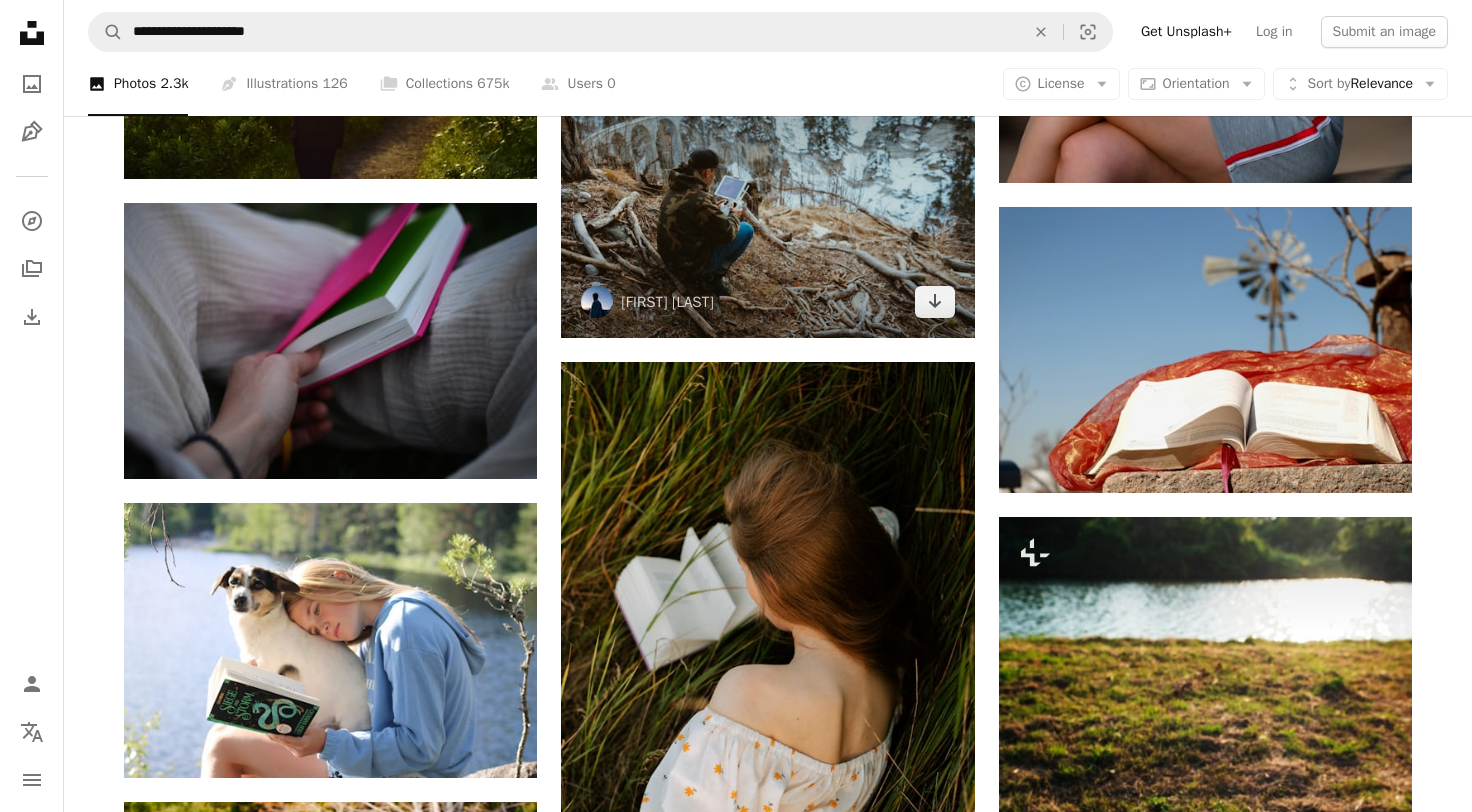 scroll, scrollTop: 49835, scrollLeft: 0, axis: vertical 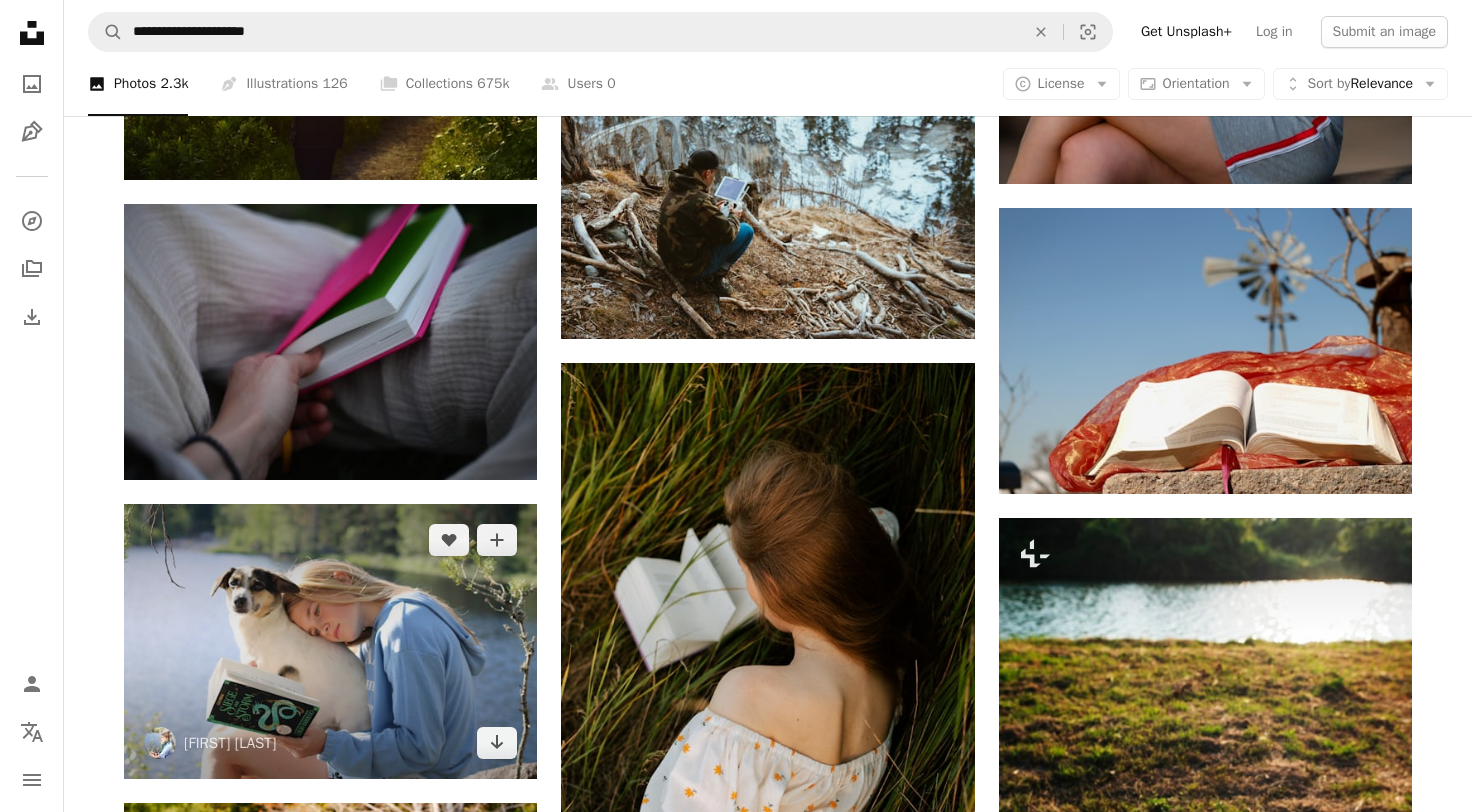 click at bounding box center [330, 641] 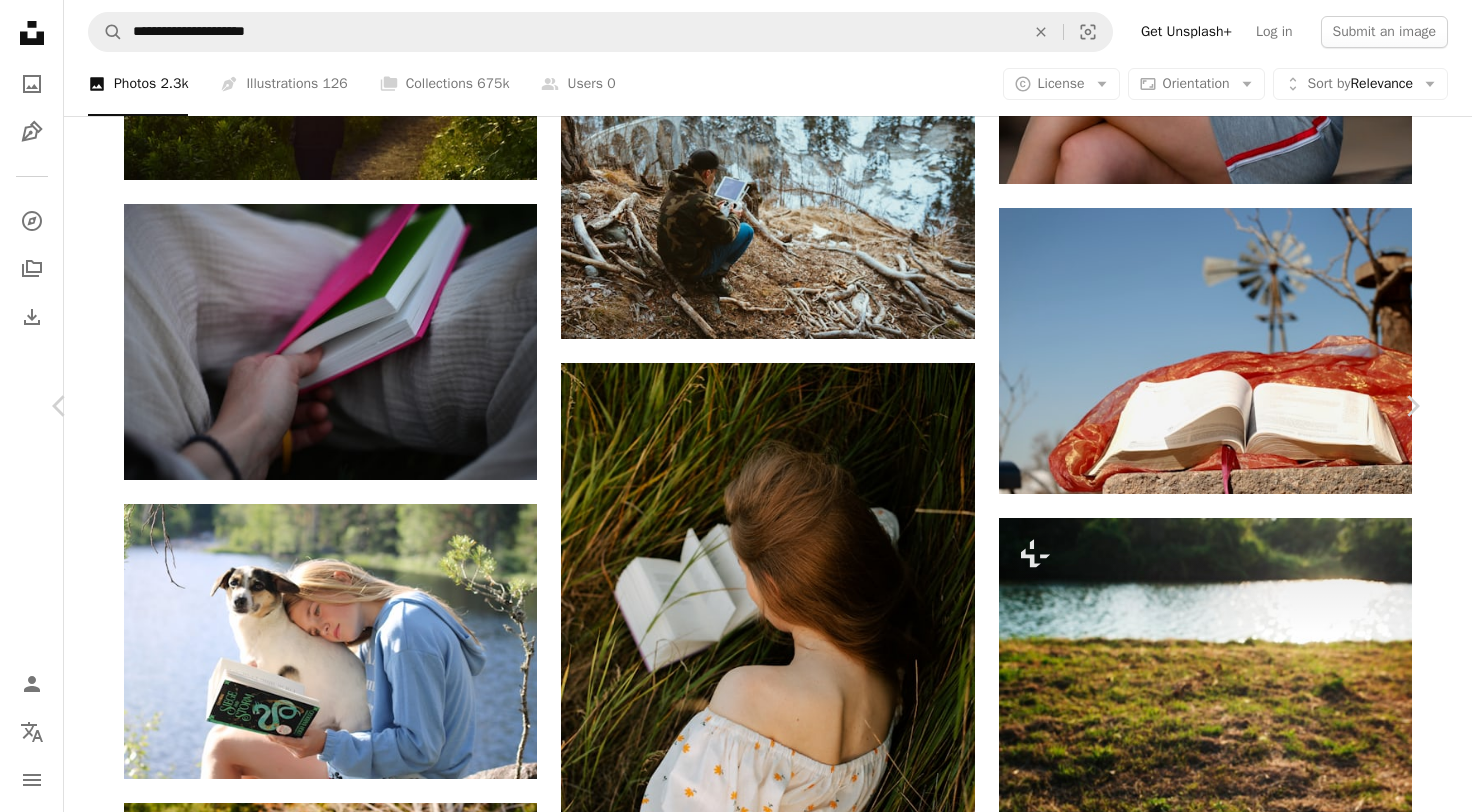 click on "Download free" at bounding box center (1223, 3898) 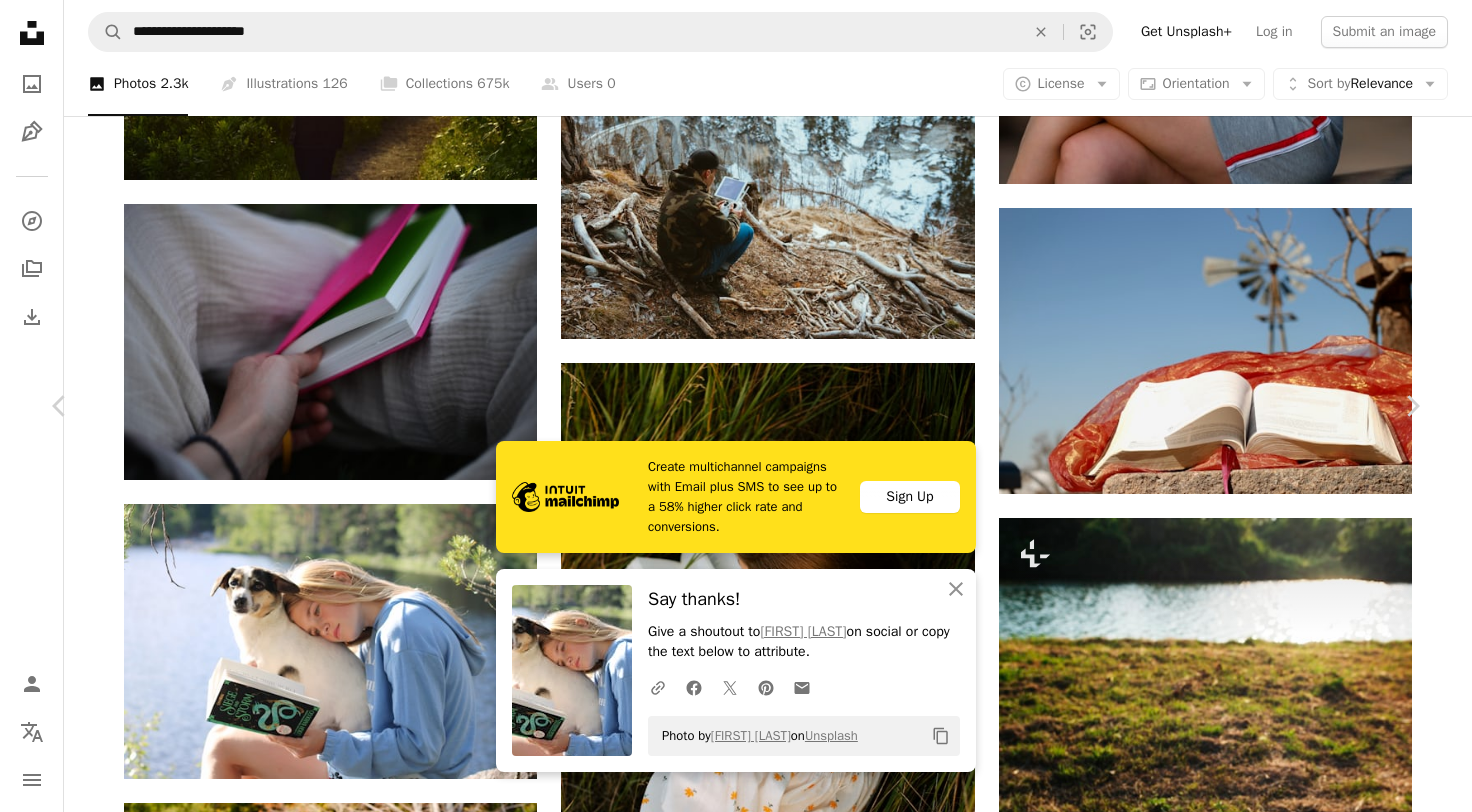 click on "Say thanks! Give a shoutout to  [FIRST] [LAST]  on social or copy the text below to attribute. A URL sharing icon (chains) Facebook icon X (formerly Twitter) icon Pinterest icon An envelope Photo by  [FIRST] [LAST]  on  Unsplash
Copy content [FIRST] [LAST] [FIRST]_[LAST] A heart A plus sign Download free Chevron down Zoom in Views 11,895 Downloads 168 A forward-right arrow Share Info icon Info More Actions A girl and a dog are reading Calendar outlined Published on  March 5, 2025 Camera Canon, EOS 2000D Safety Free to use under the  Unsplash License girl dog blue books book lake girl and dog reading fantasy cozy book background read fantasy books read more reading girl flower forest land woman portrait Backgrounds Browse premium related images on iStock  |  Save 20% with code UNSPLASH20 View more on iStock  ↗ Related images A heart A plus sign For" at bounding box center (736, 4257) 